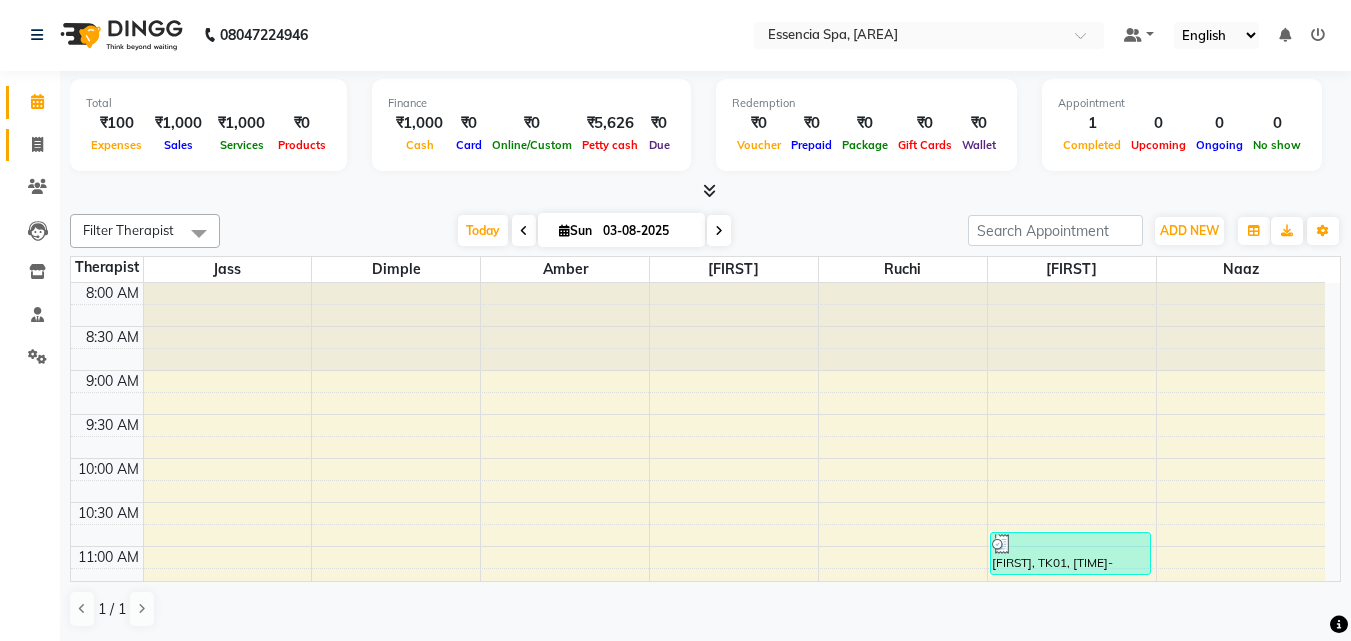 scroll, scrollTop: 1, scrollLeft: 0, axis: vertical 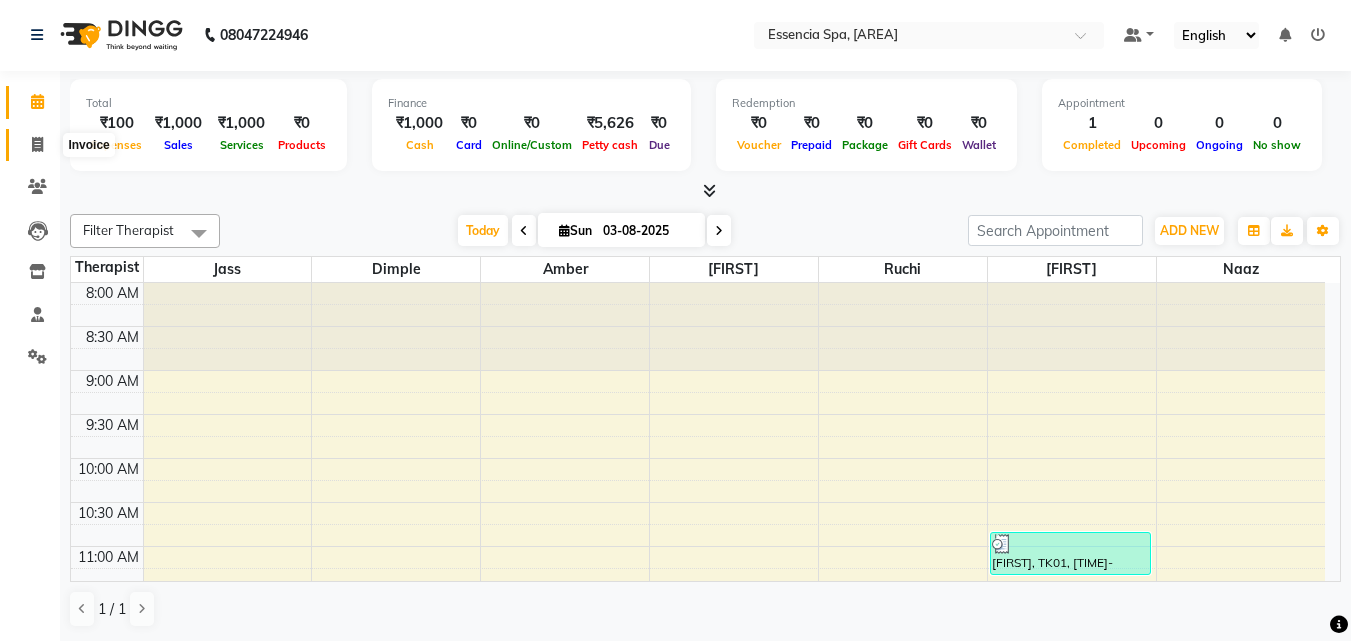 click 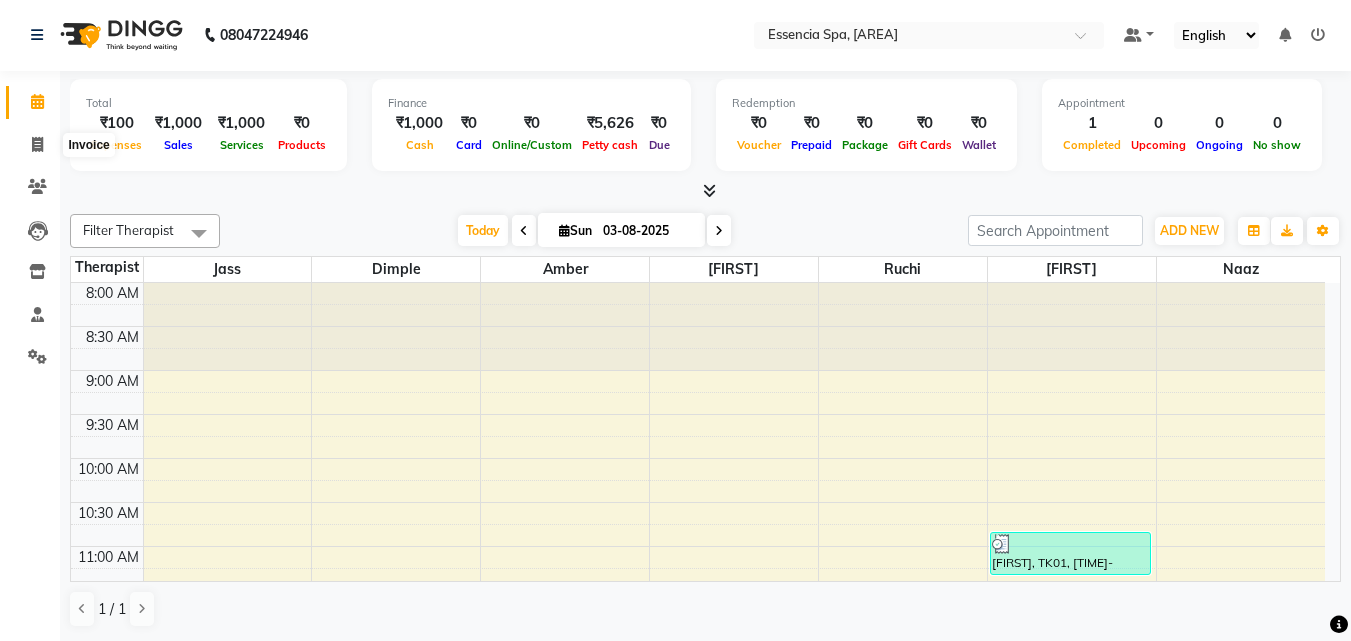 select on "service" 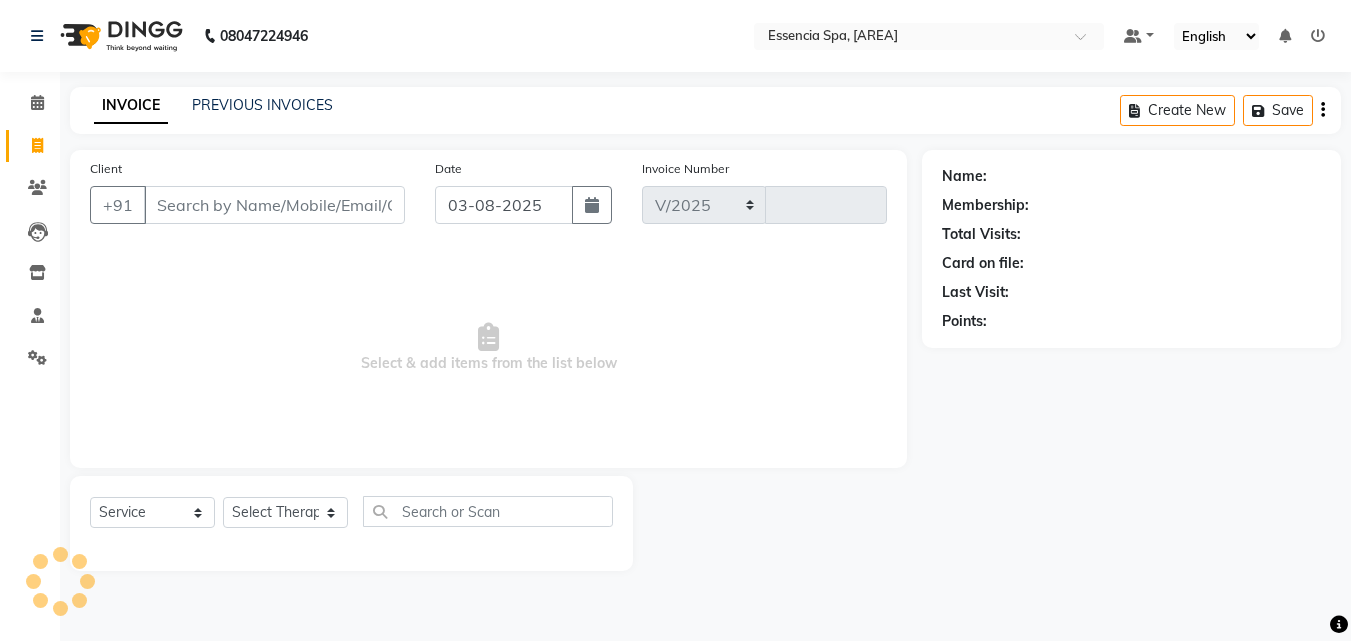 select on "7037" 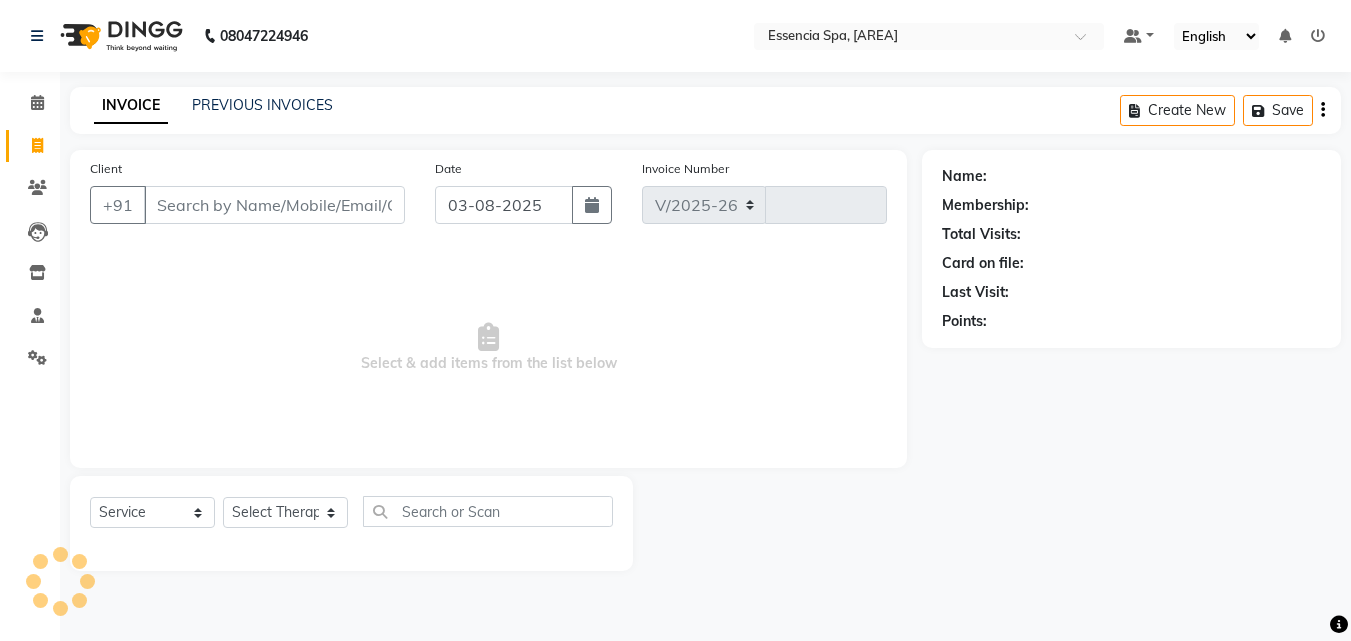type on "1048" 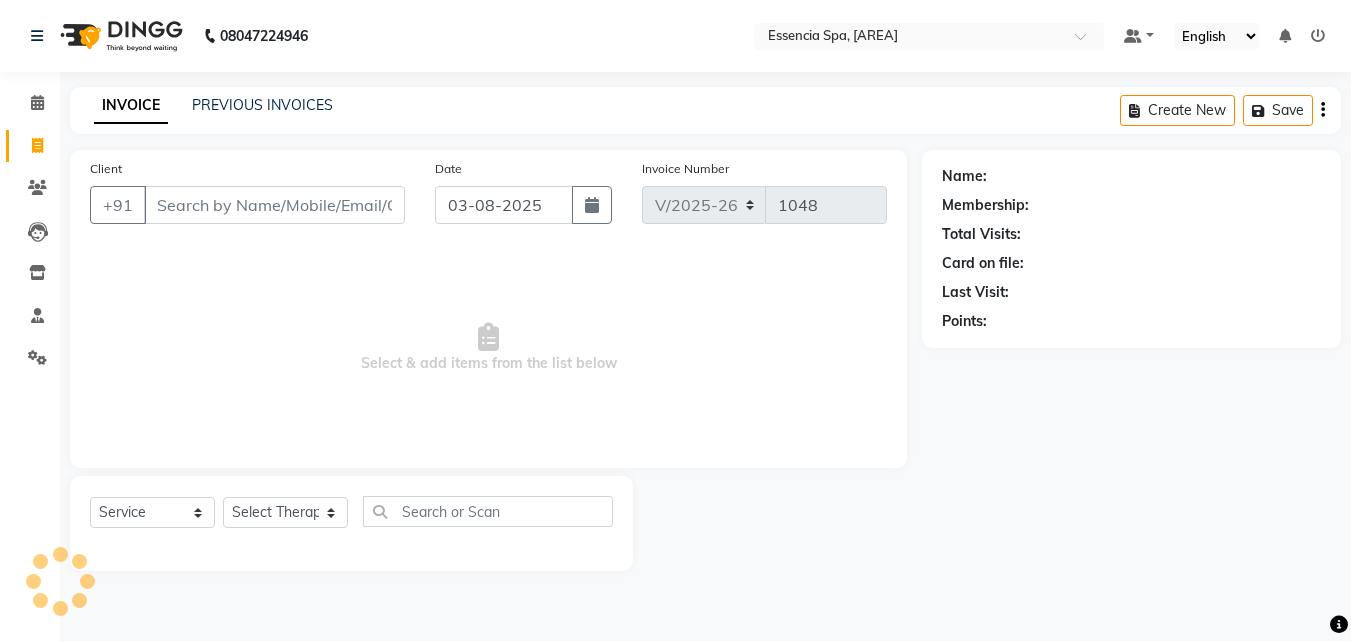 scroll, scrollTop: 0, scrollLeft: 0, axis: both 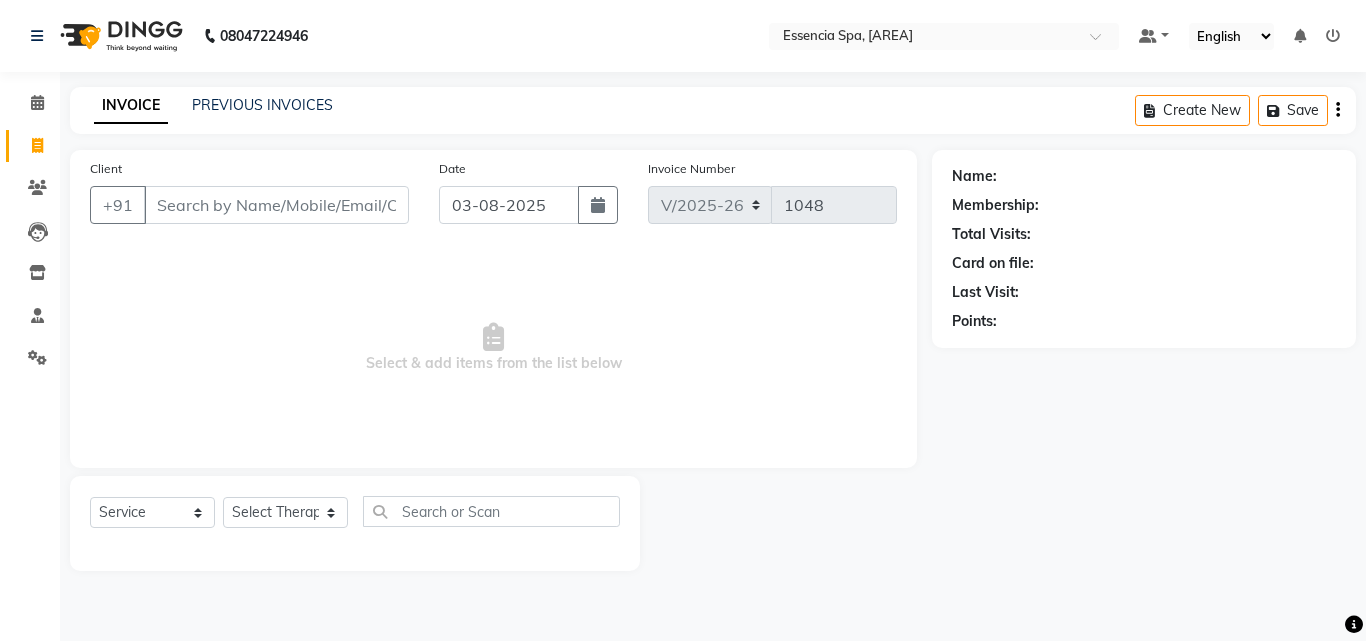 click on "Client" at bounding box center (276, 205) 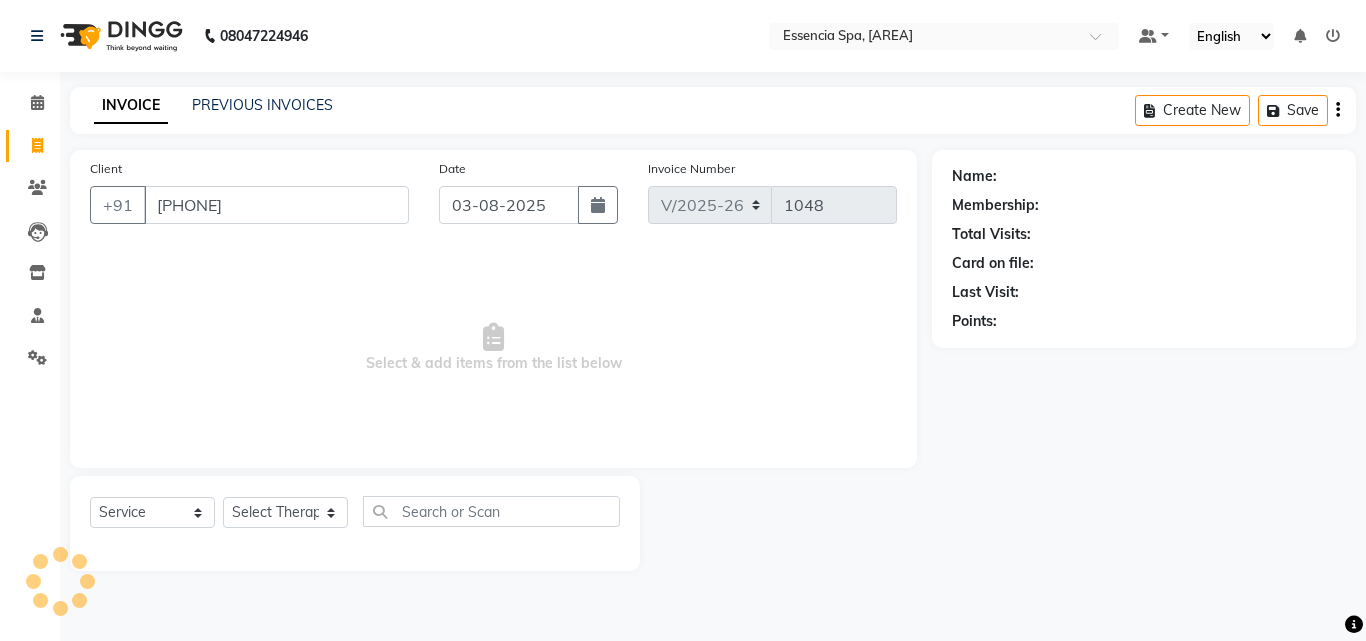 type on "[PHONE]" 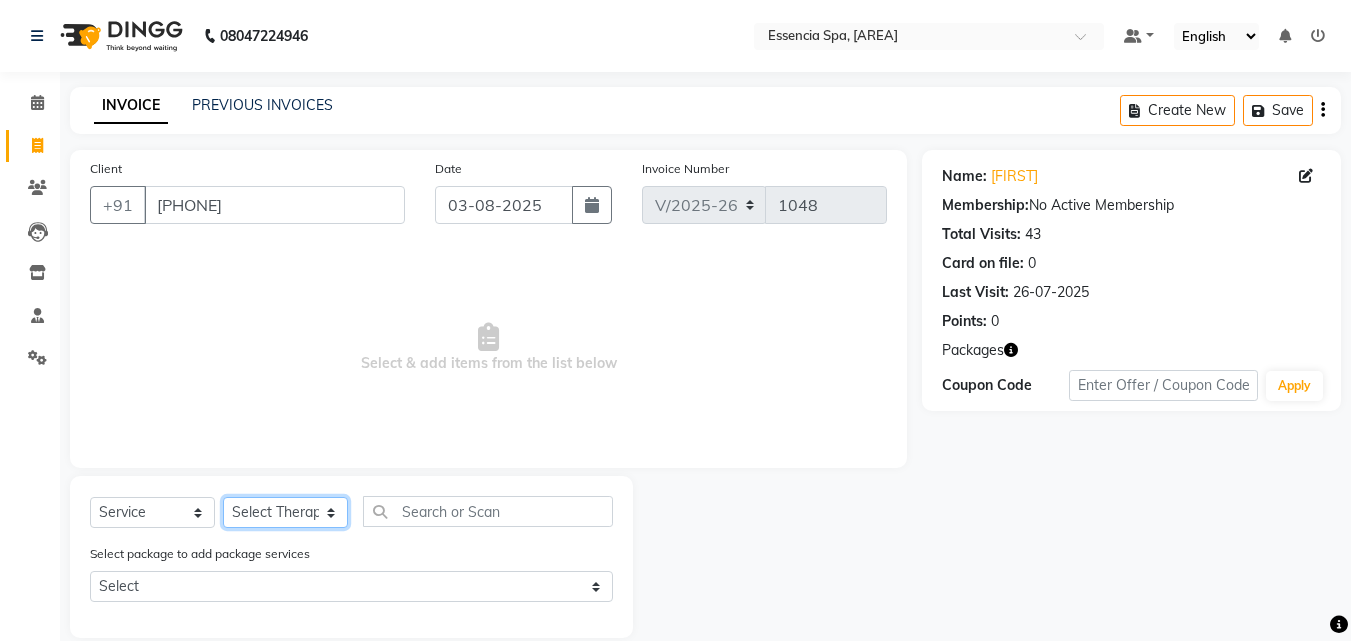 click on "Select Therapist [FIRST] [FIRST] [FIRST] [FIRST] [FIRST] [FIRST] [FIRST] [FIRST]" 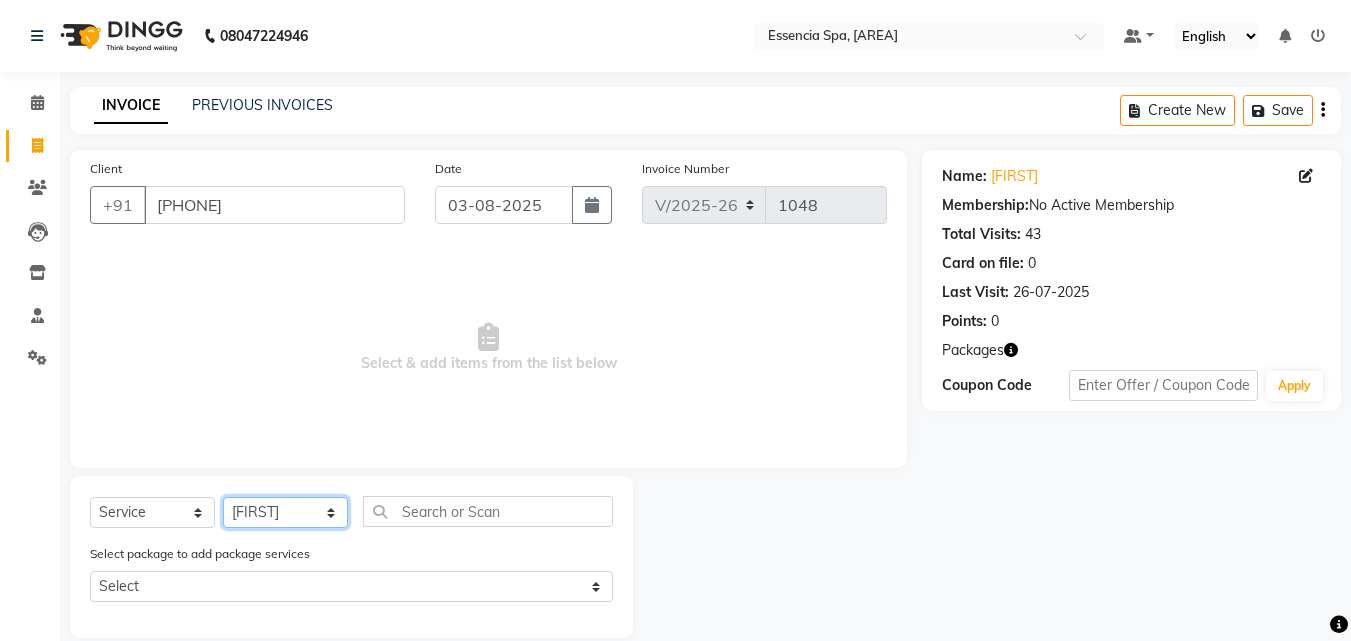 click on "Select Therapist [FIRST] [FIRST] [FIRST] [FIRST] [FIRST] [FIRST] [FIRST] [FIRST]" 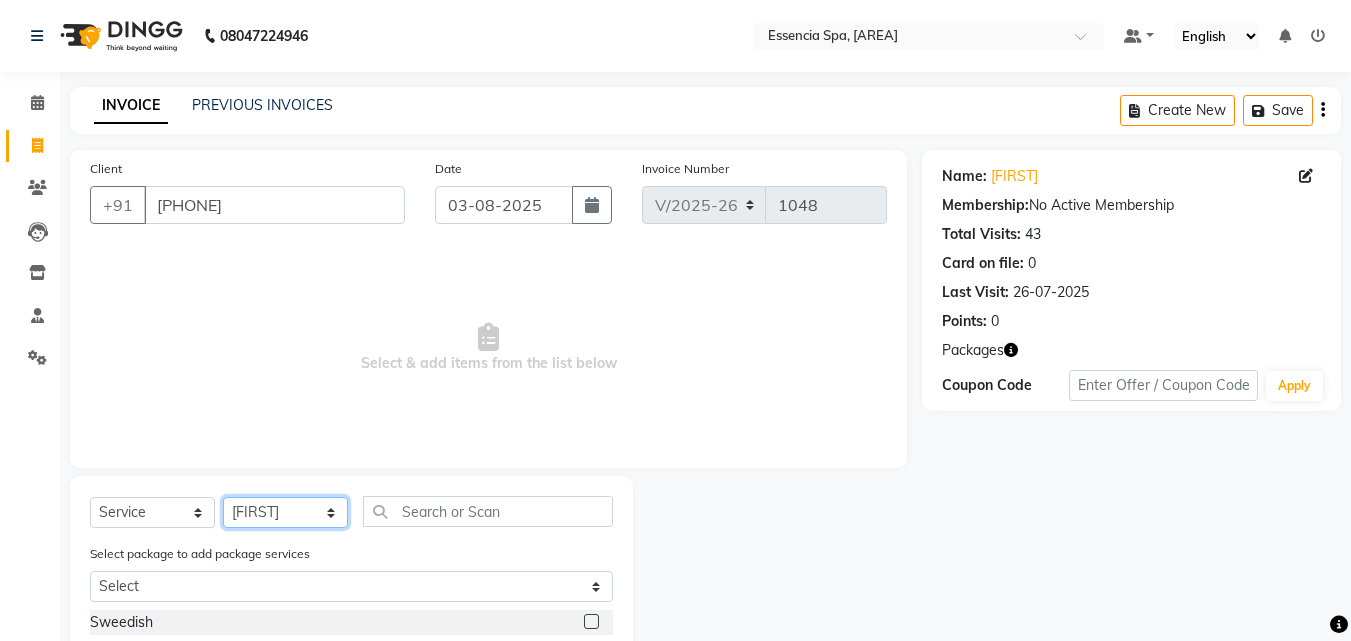 scroll, scrollTop: 227, scrollLeft: 0, axis: vertical 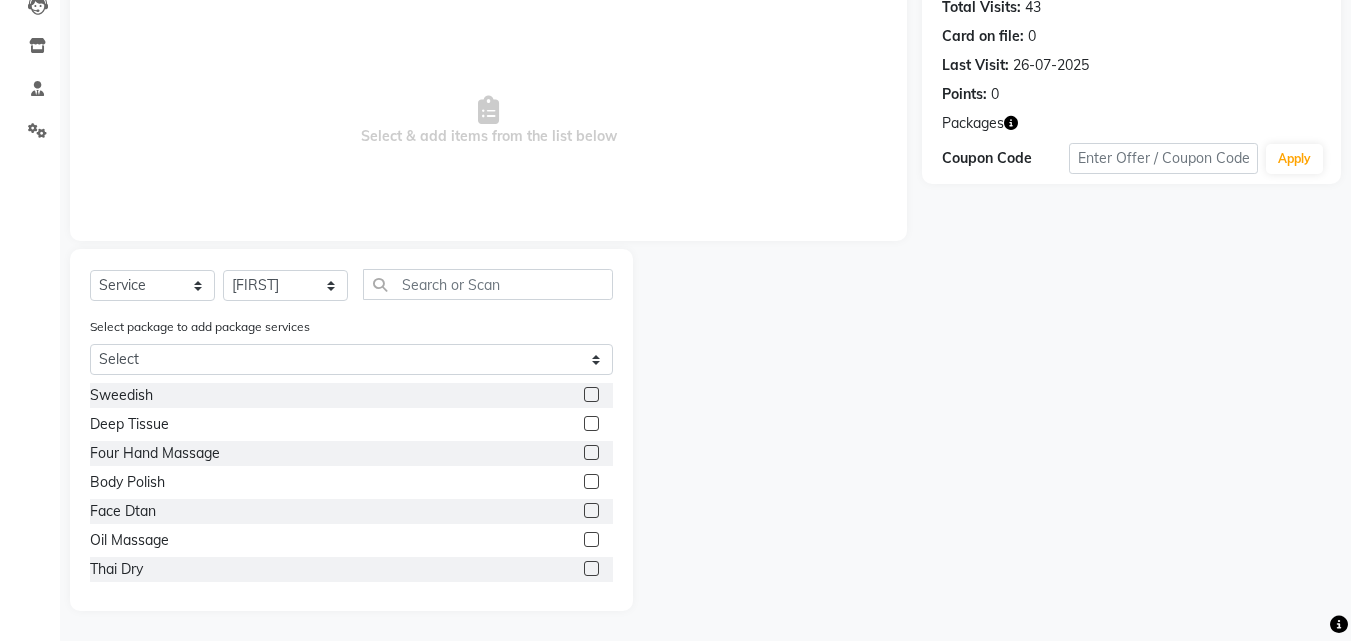 click 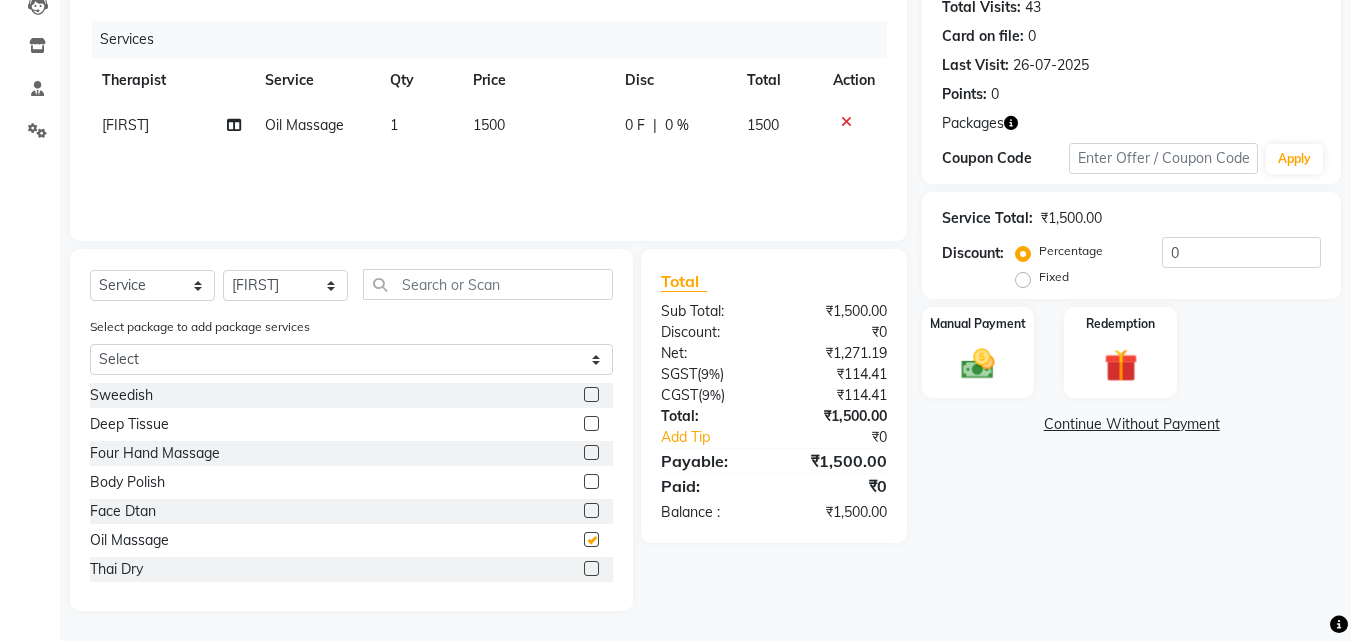 checkbox on "false" 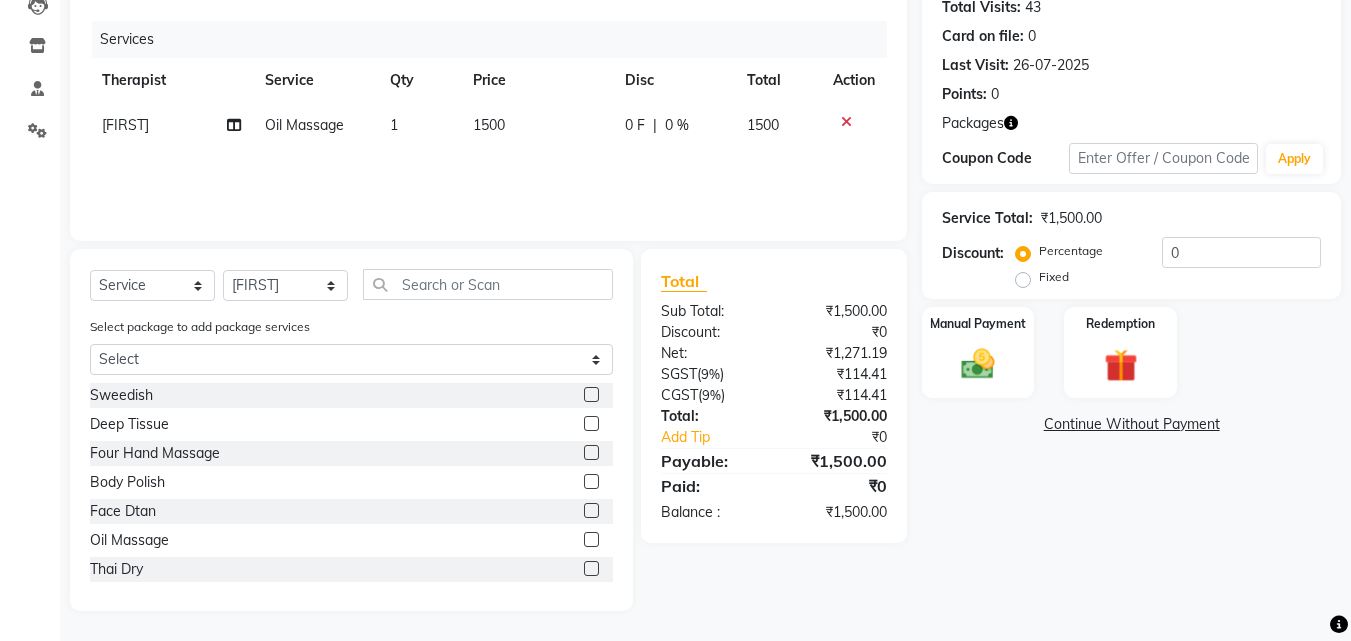 click on "0 F | 0 %" 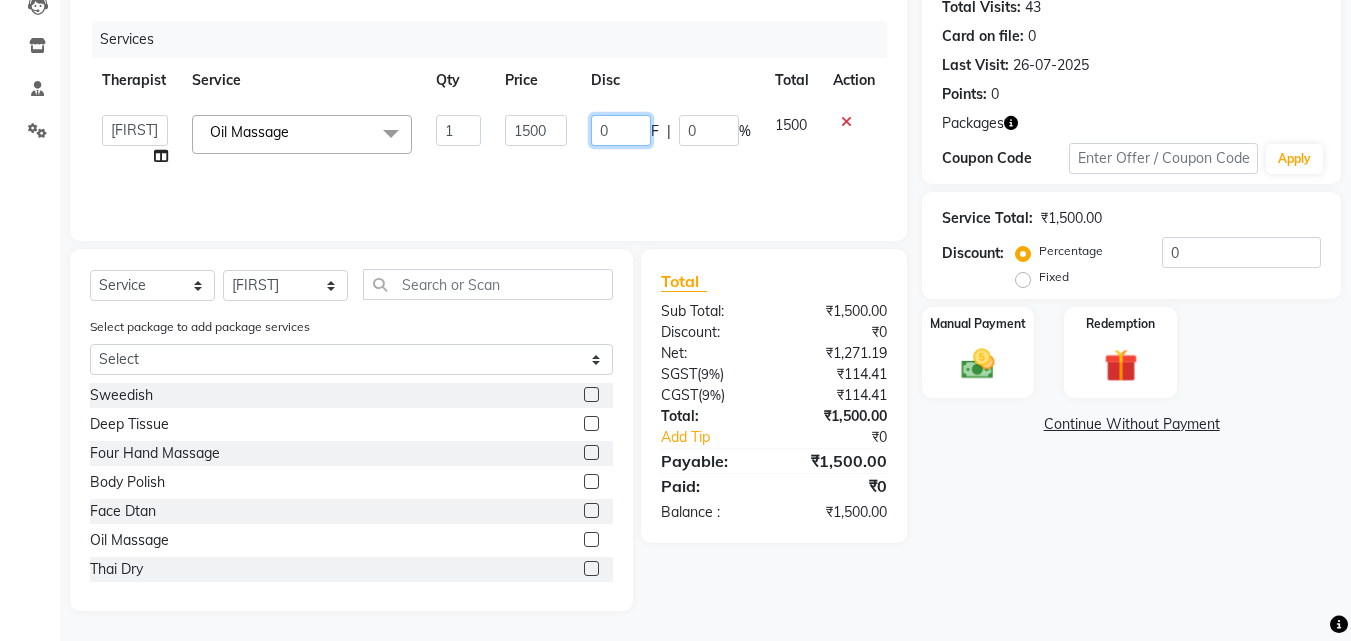 click on "0" 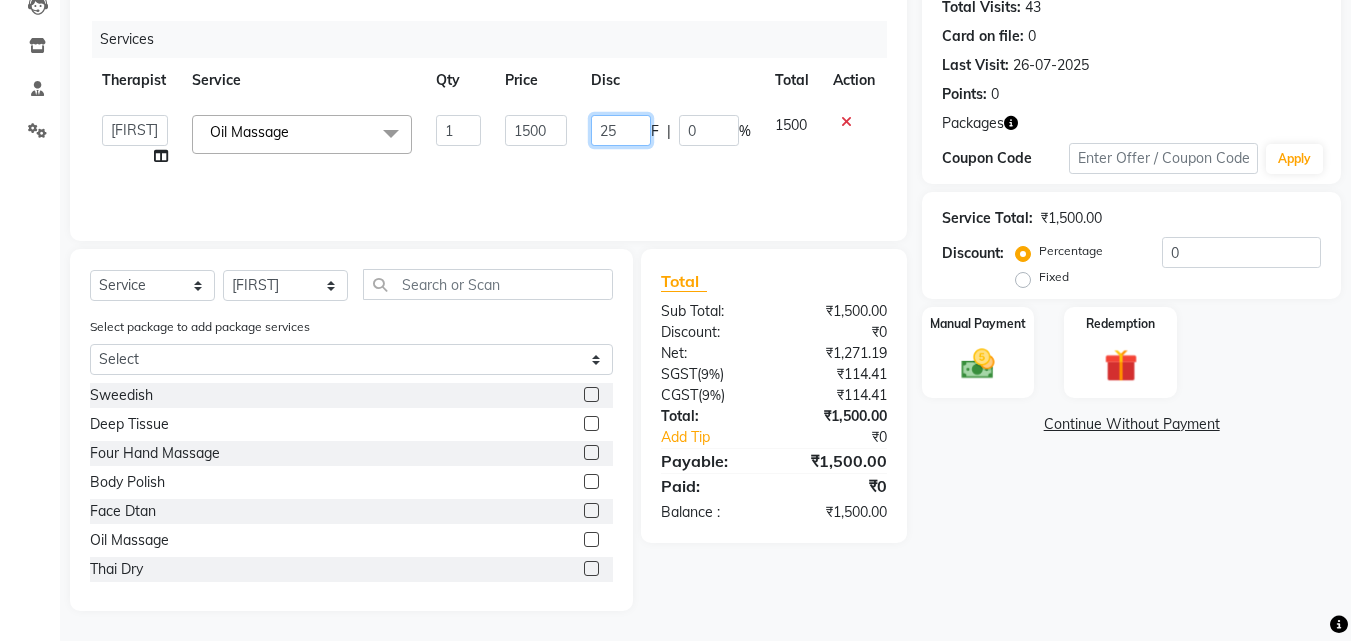 type on "250" 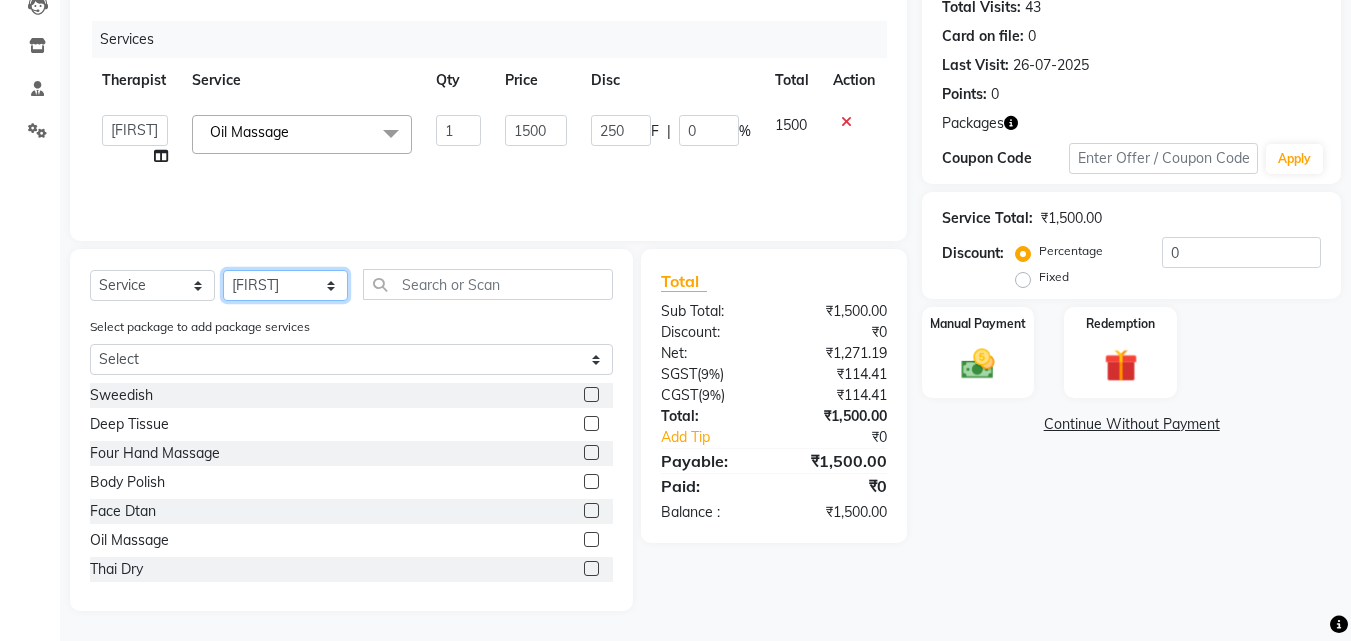 click on "Select Therapist [FIRST] [FIRST] [FIRST] [FIRST] [FIRST] [FIRST] [FIRST] [FIRST]" 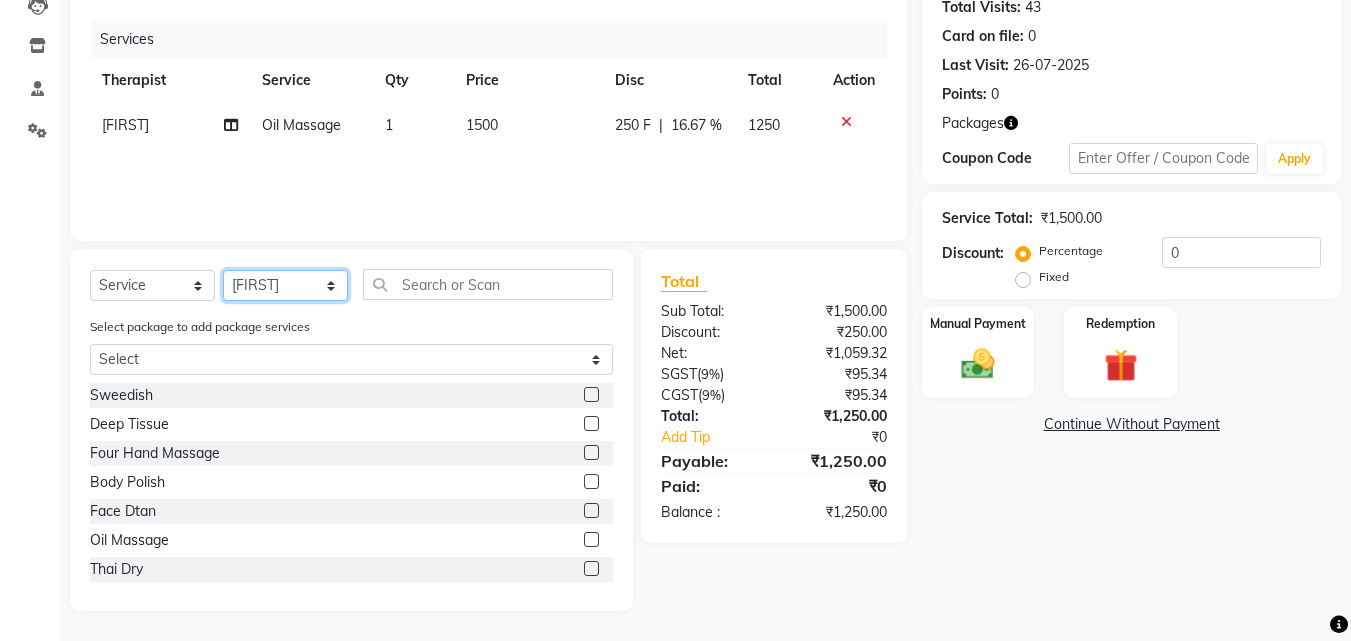select on "61902" 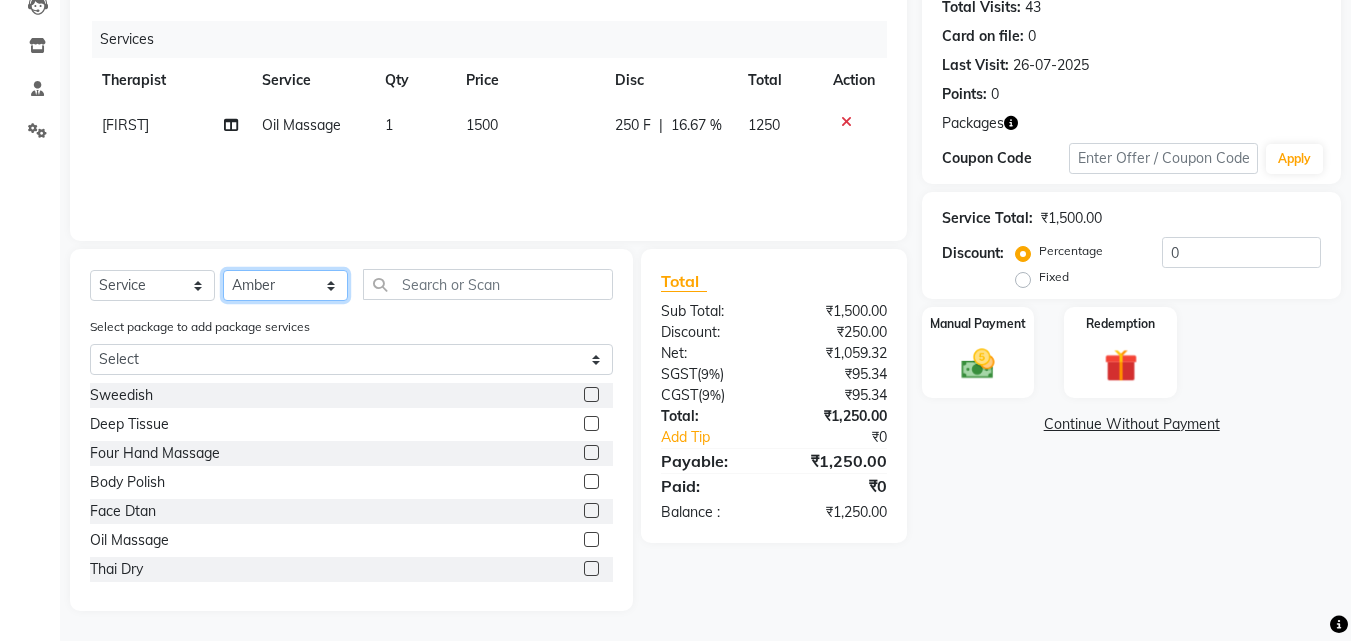 click on "Select Therapist [FIRST] [FIRST] [FIRST] [FIRST] [FIRST] [FIRST] [FIRST] [FIRST]" 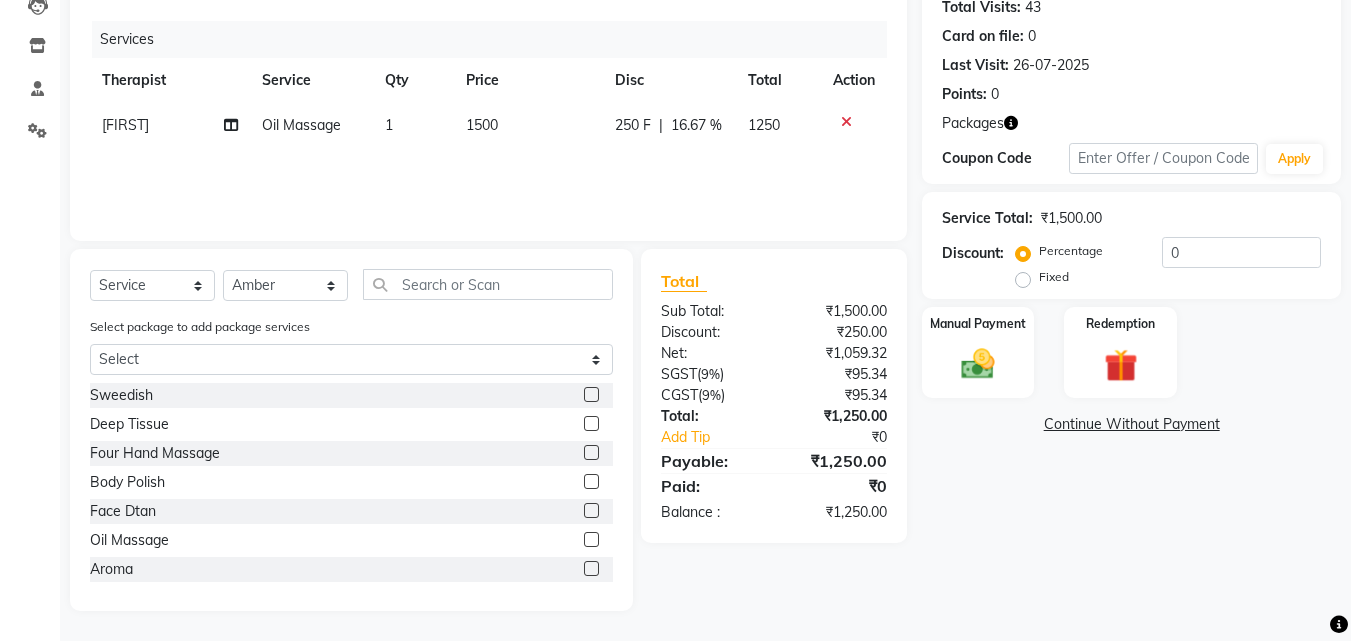 click 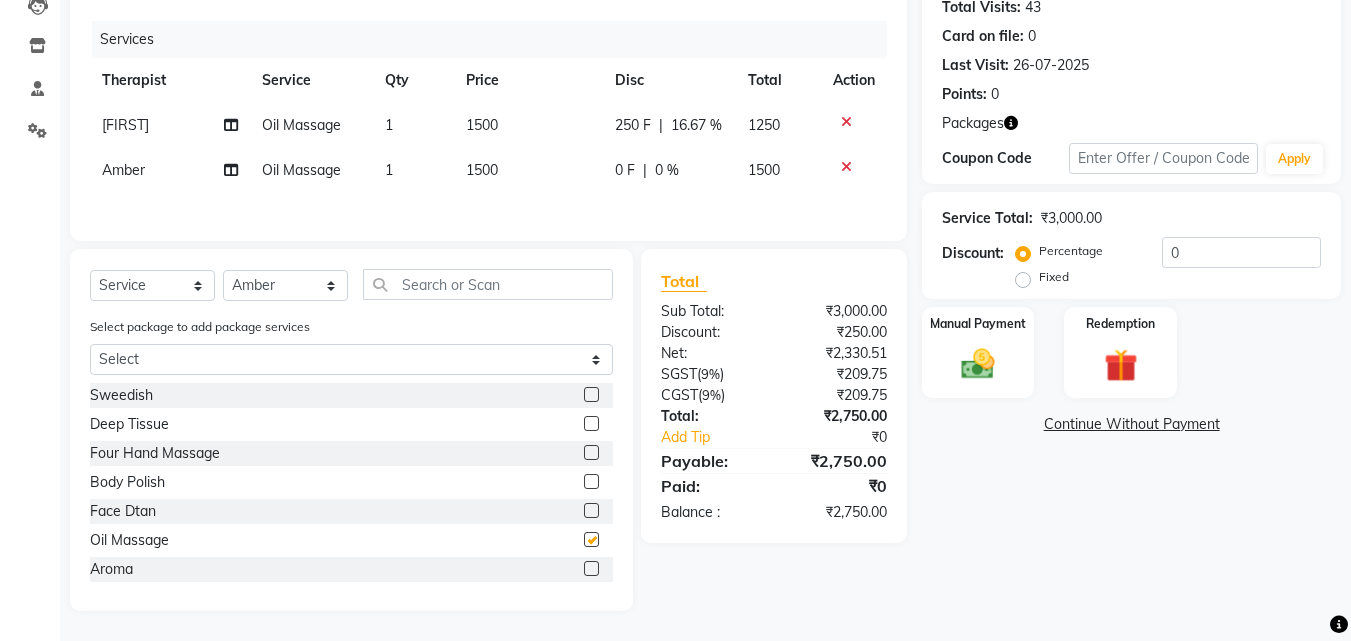 checkbox on "false" 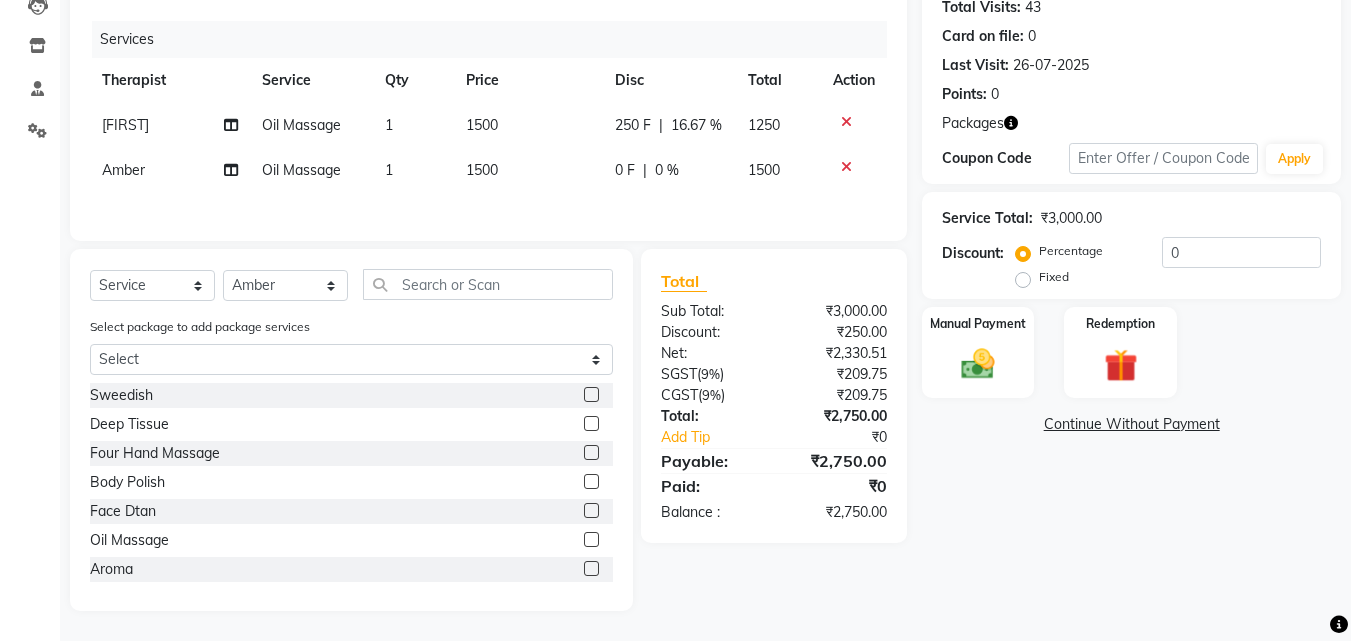 click on "0 F" 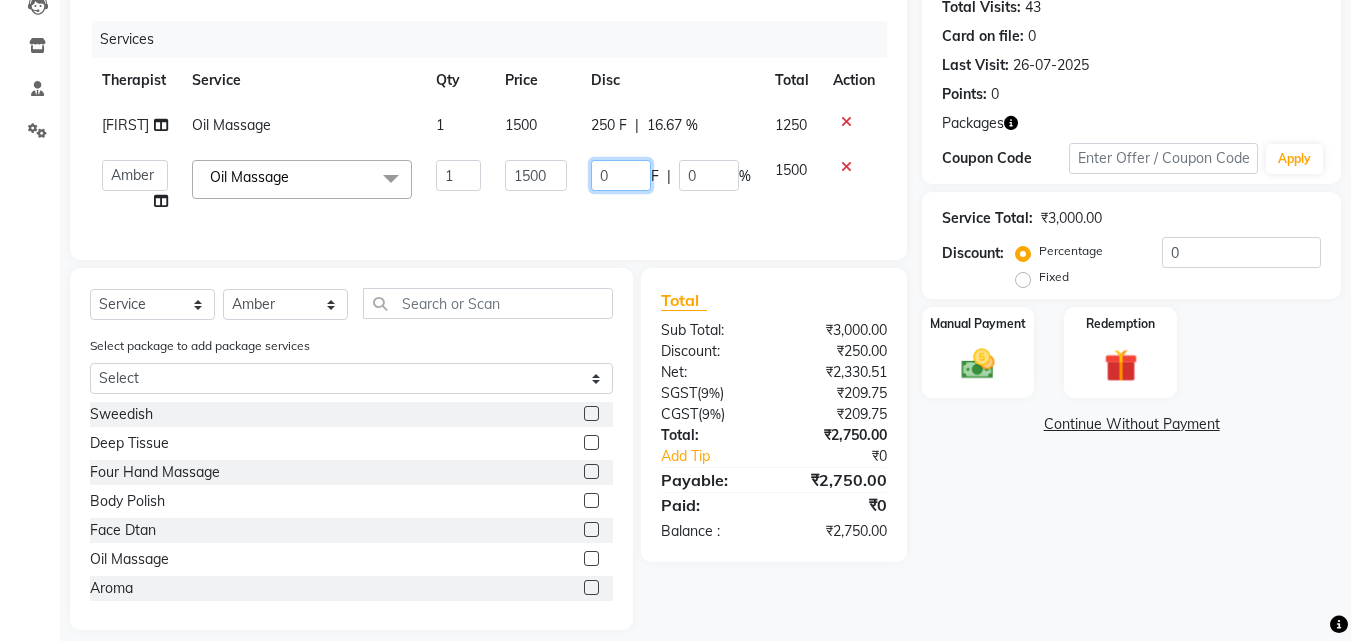click on "0" 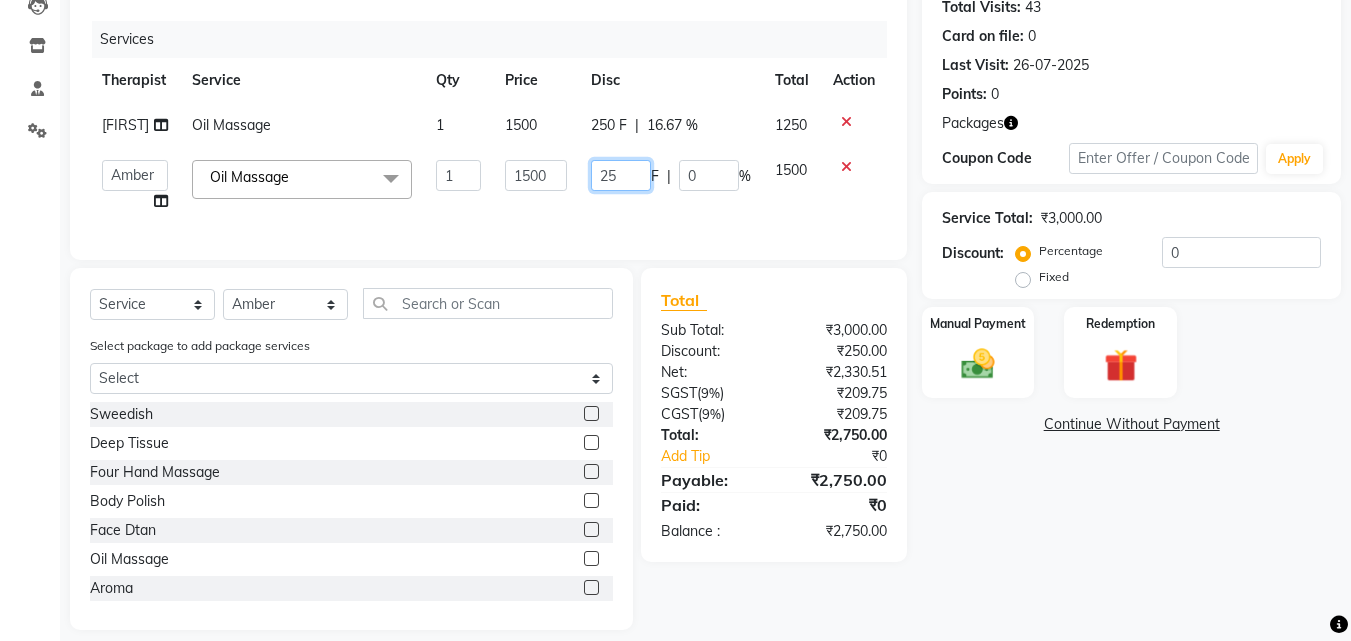 type on "250" 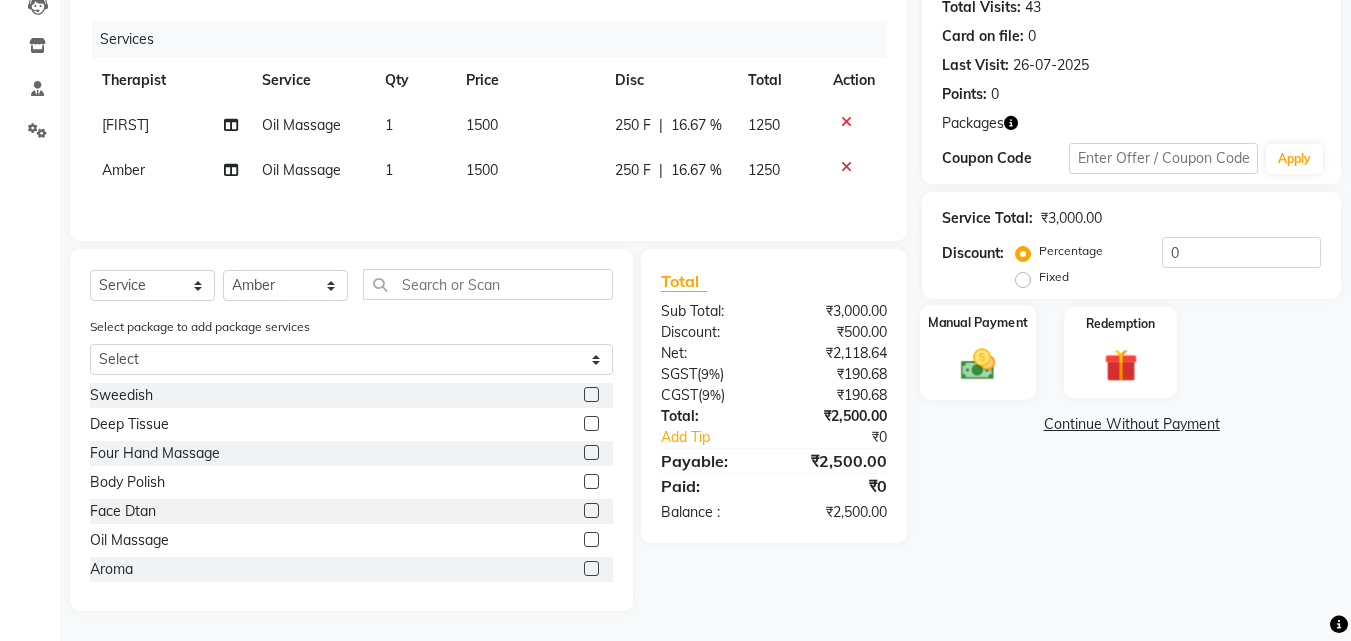 click 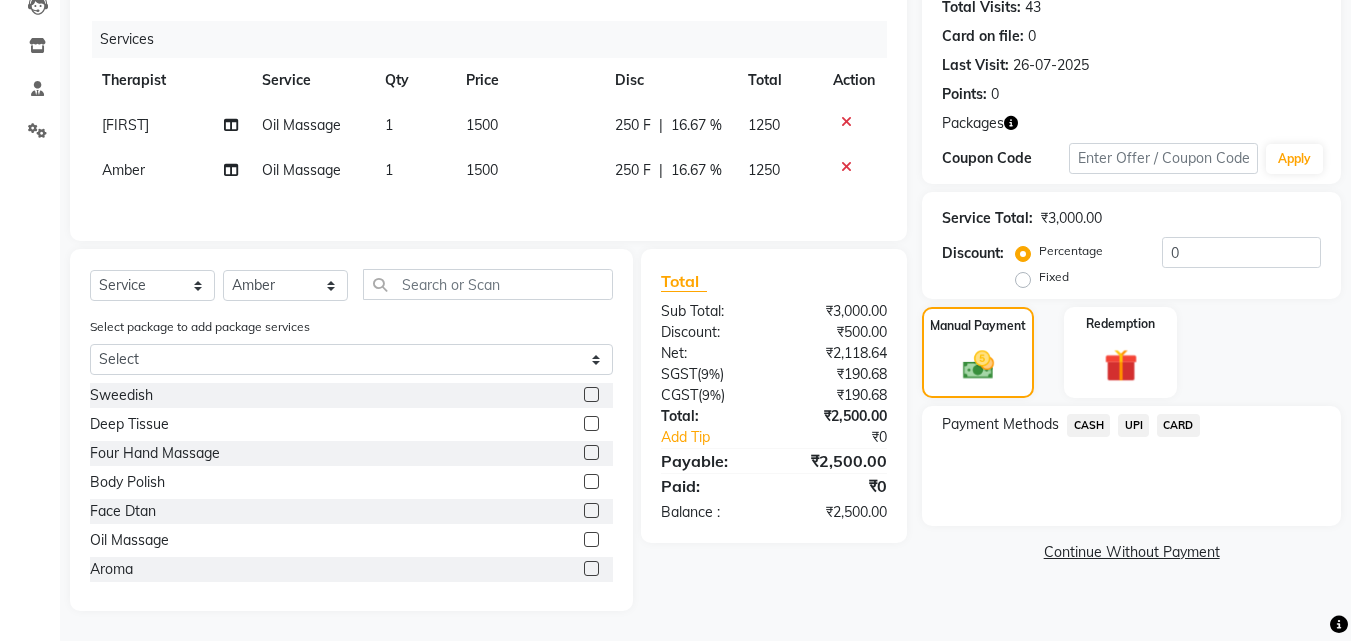 click on "CASH" 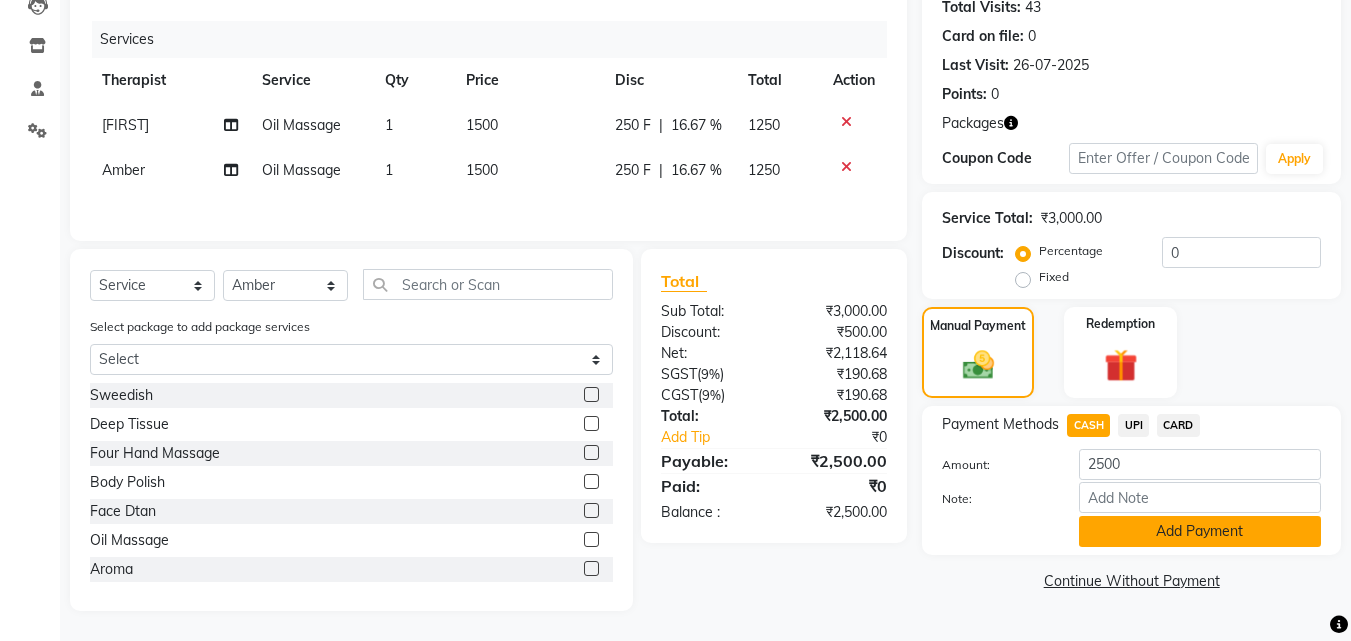 click on "Add Payment" 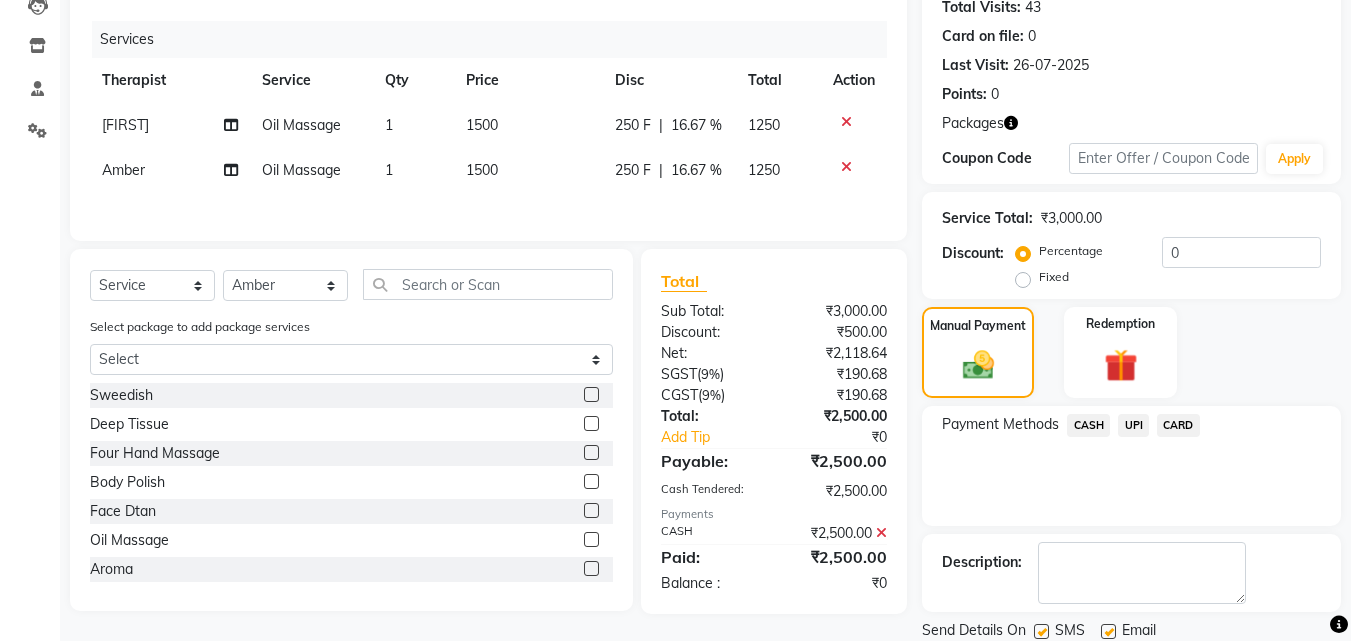 scroll, scrollTop: 296, scrollLeft: 0, axis: vertical 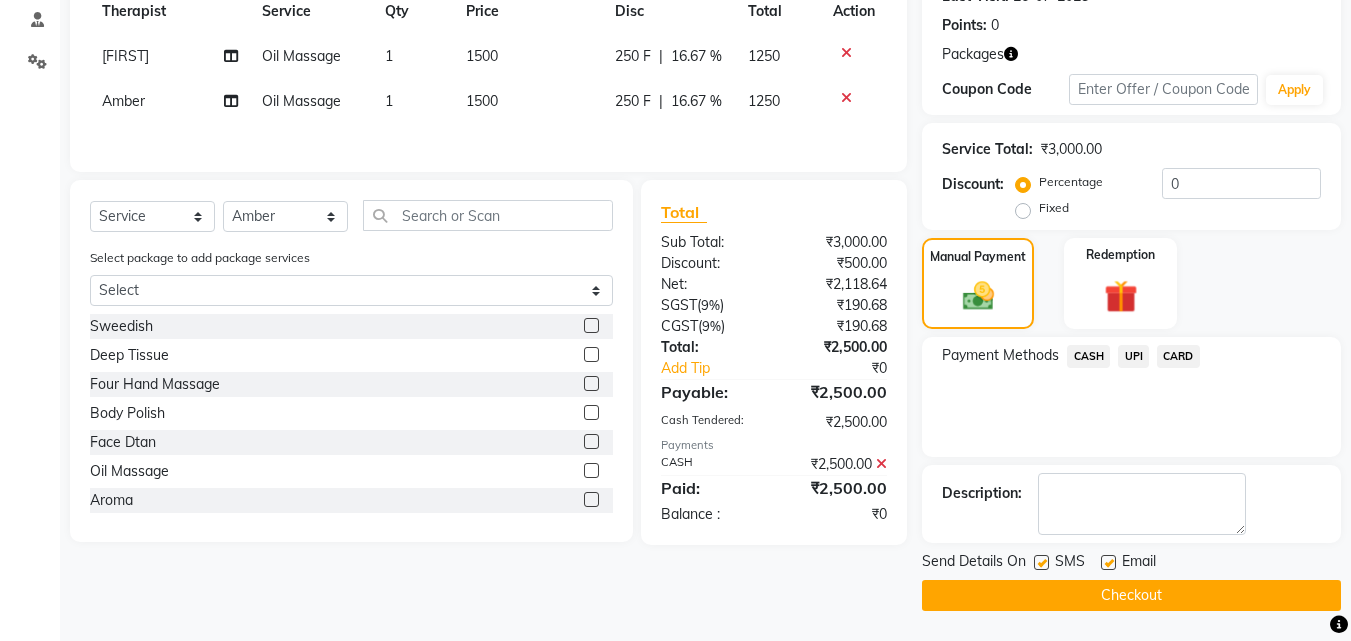 click 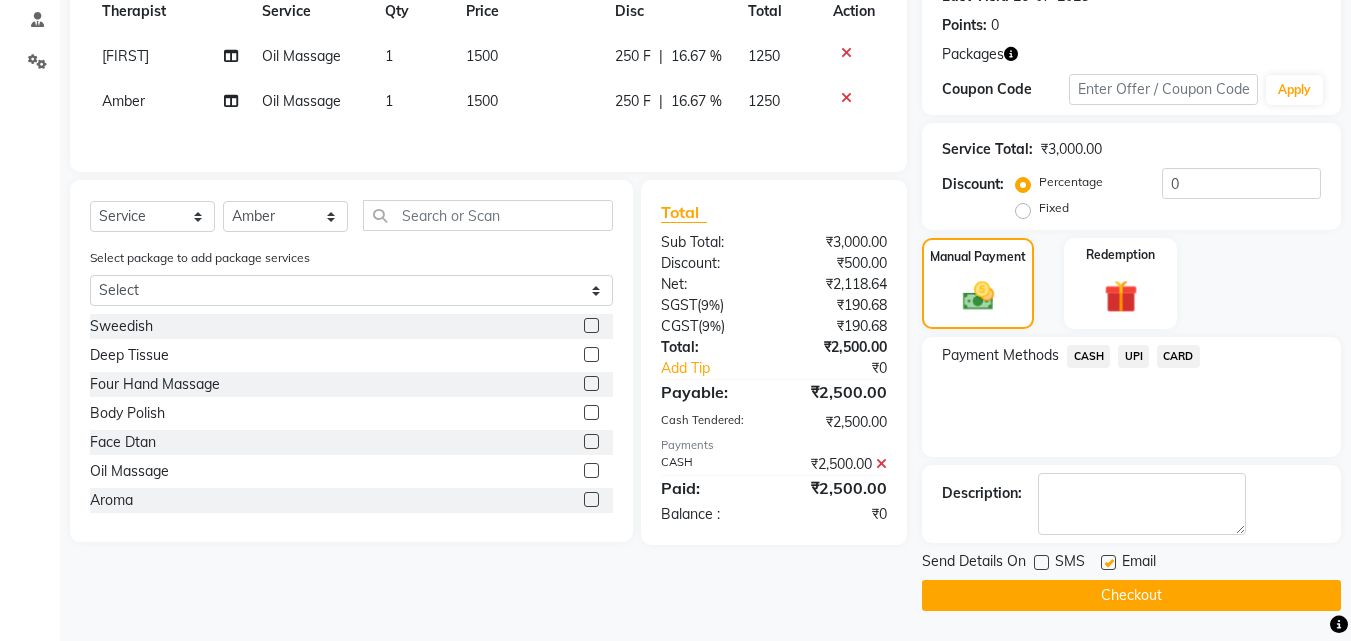 click 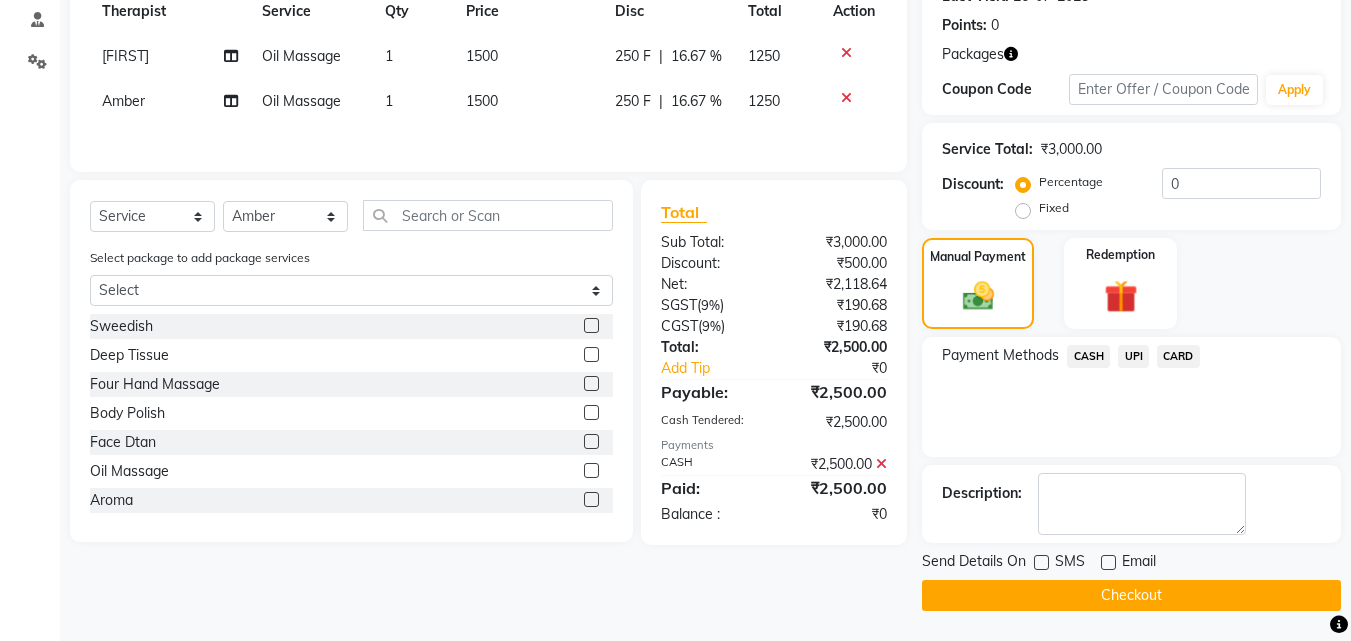 click on "Checkout" 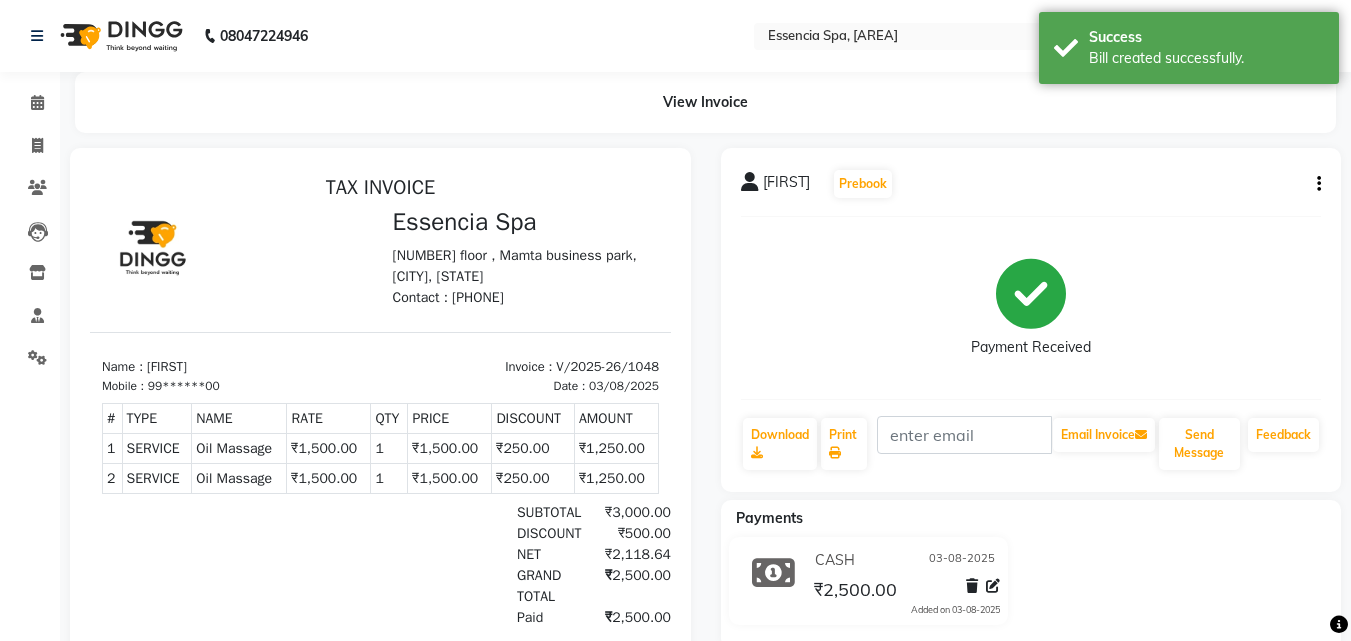 scroll, scrollTop: 0, scrollLeft: 0, axis: both 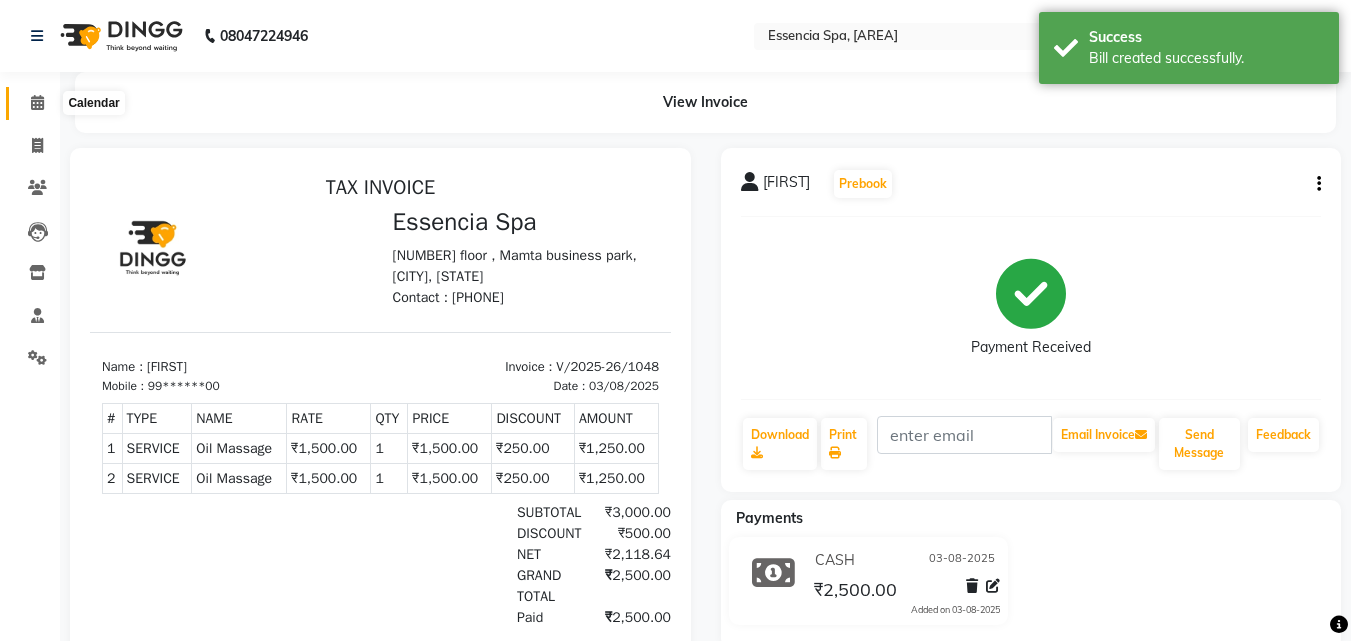 click 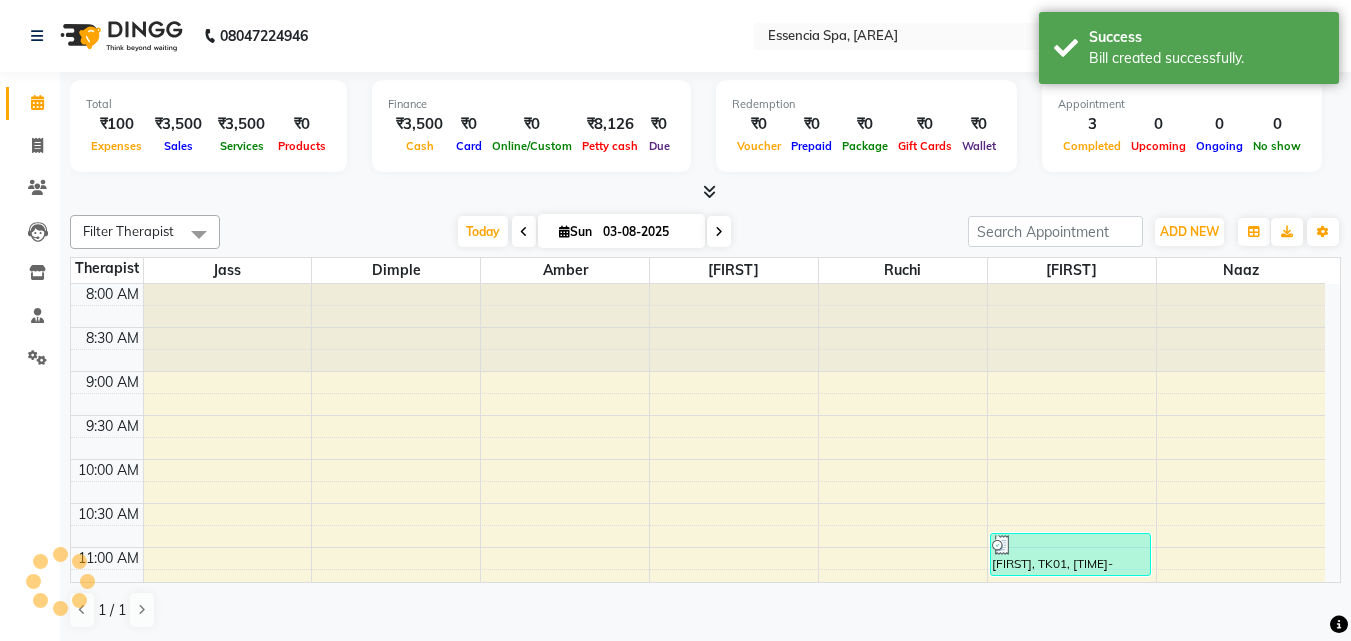 scroll, scrollTop: 0, scrollLeft: 0, axis: both 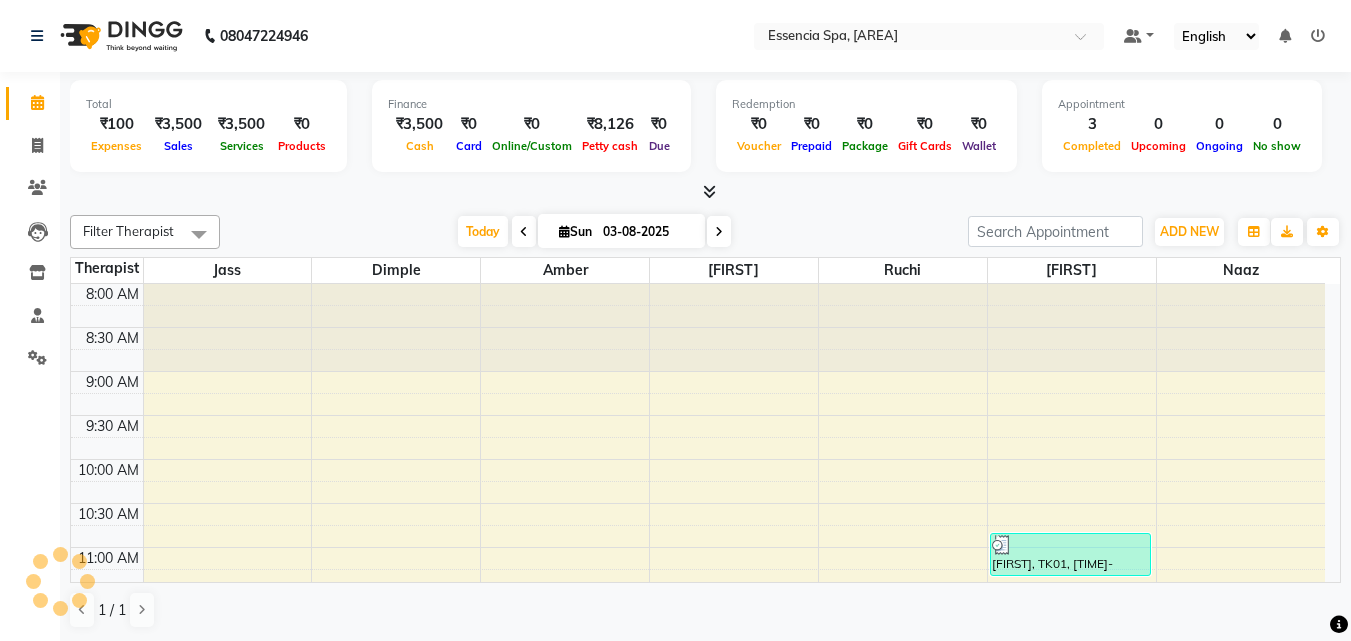 click at bounding box center (705, 192) 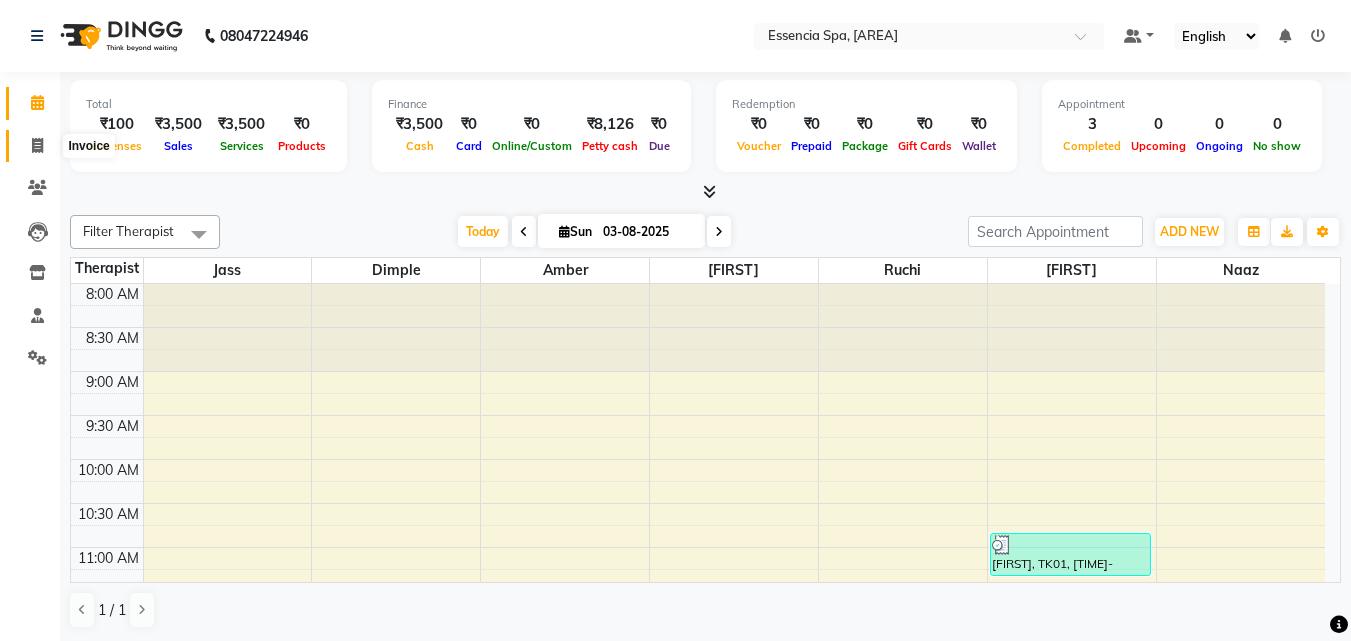 click 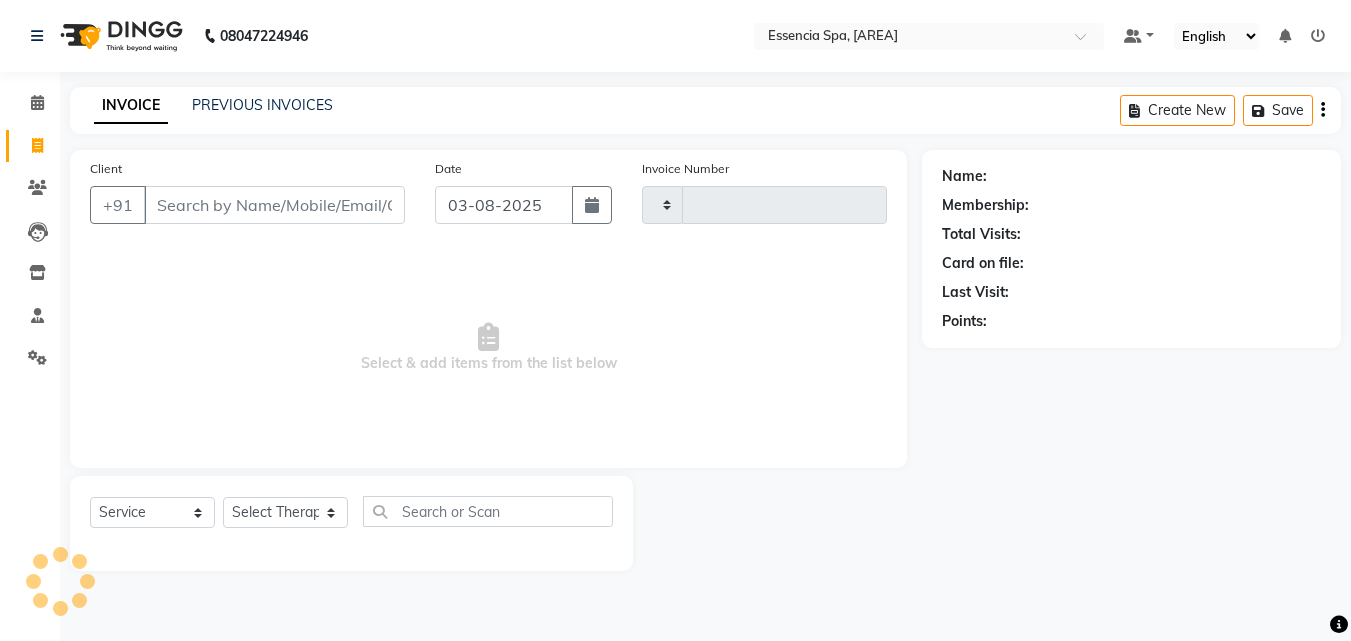 click on "Client" at bounding box center [274, 205] 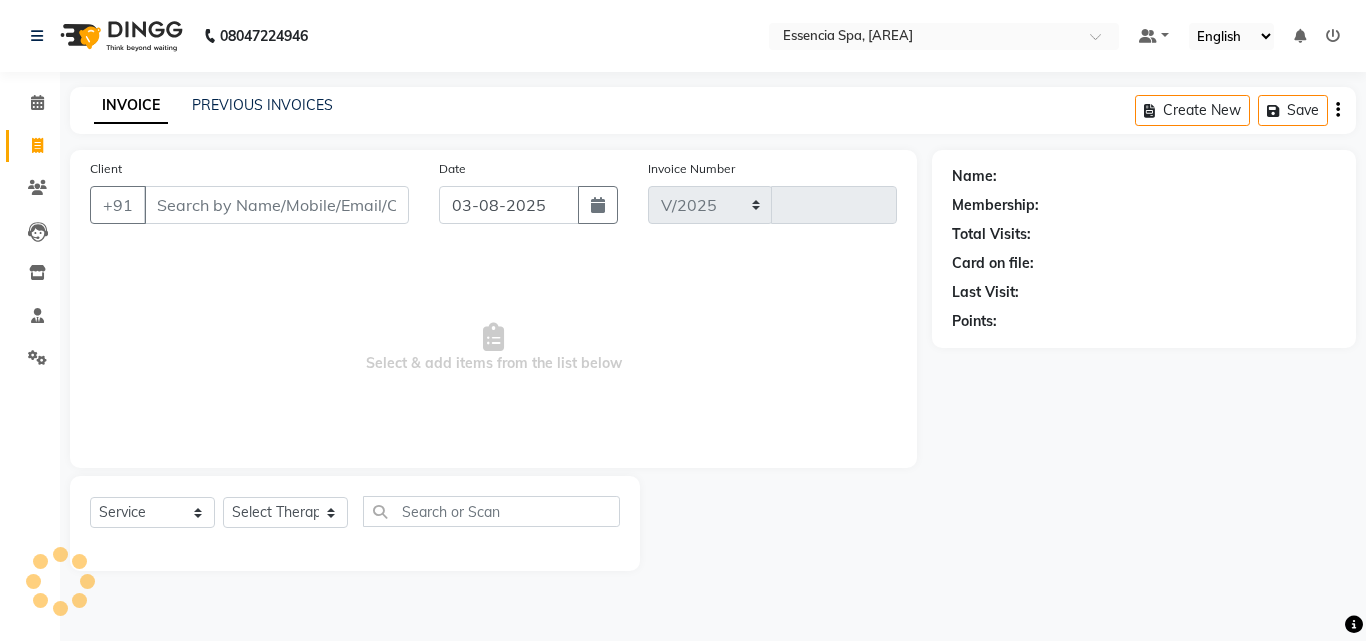 type on "[PHONE]" 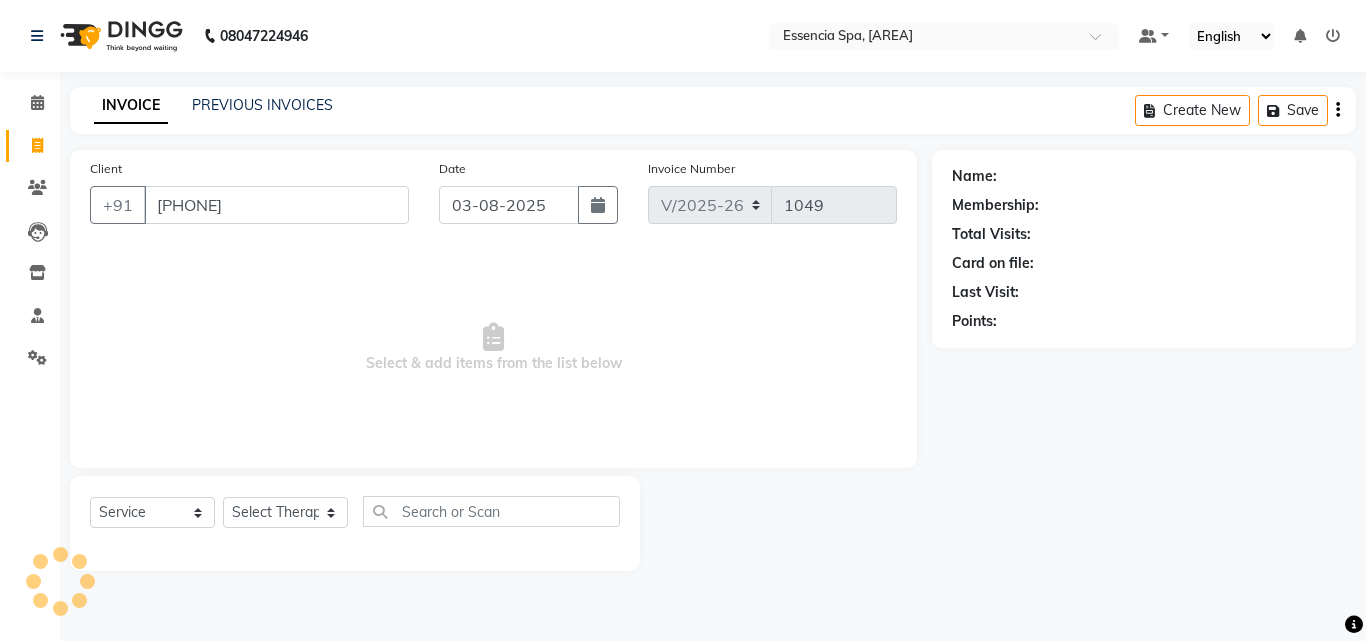 type on "[PHONE]" 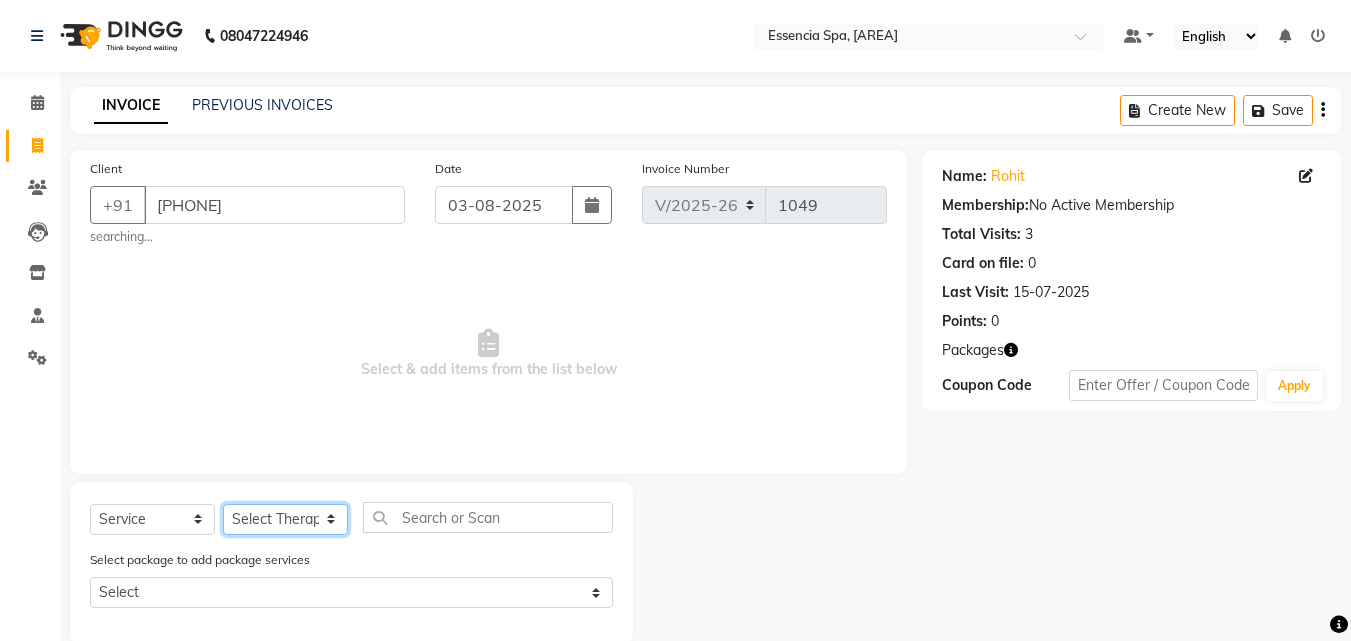 click on "Select Therapist [FIRST] [FIRST] [FIRST] [FIRST] [FIRST] [FIRST] [FIRST] [FIRST]" 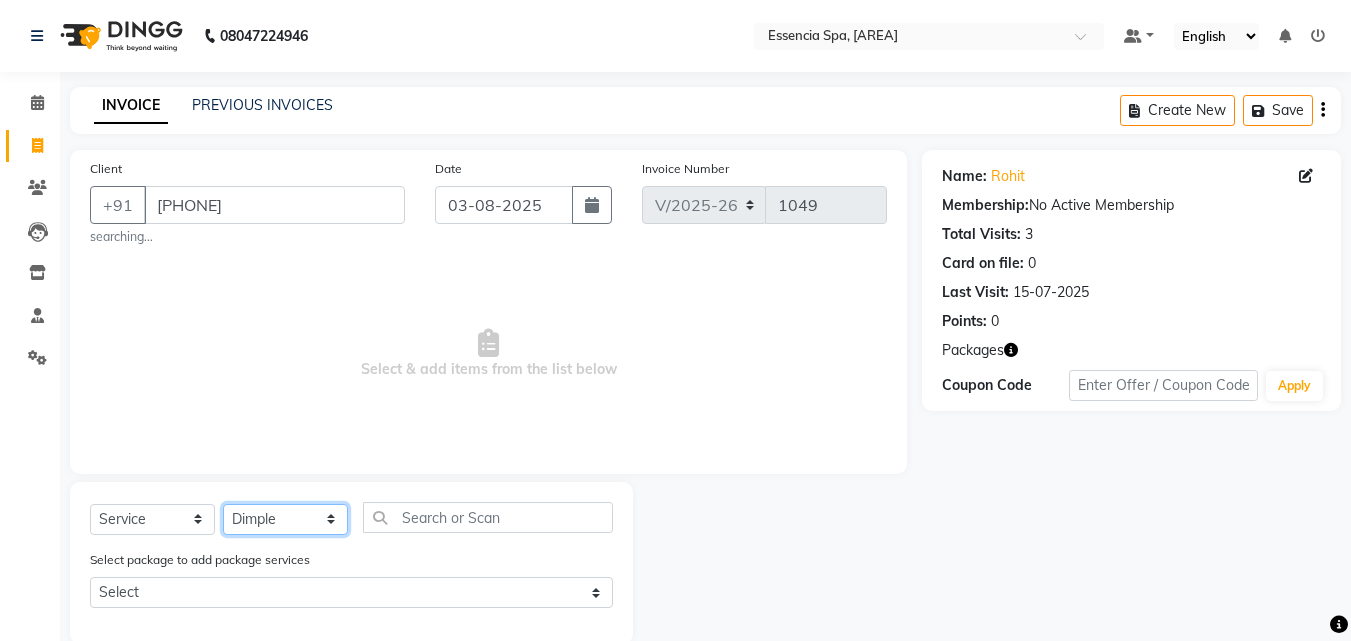 click on "Select Therapist [FIRST] [FIRST] [FIRST] [FIRST] [FIRST] [FIRST] [FIRST] [FIRST]" 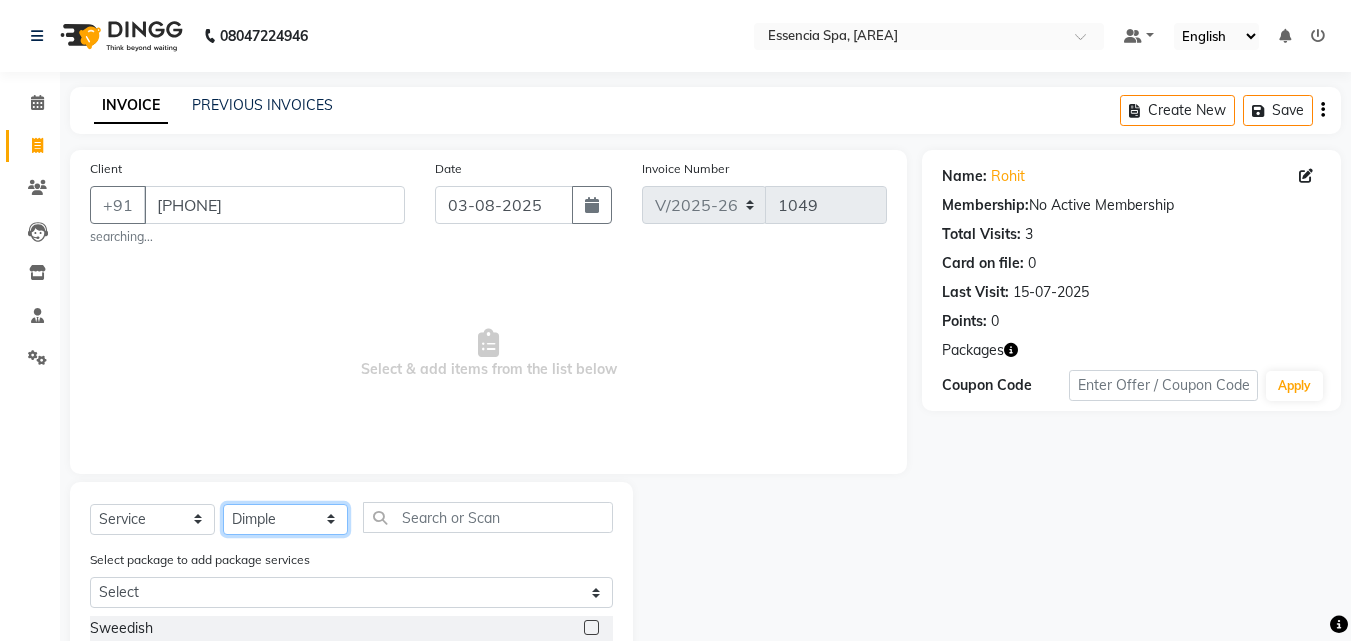 scroll, scrollTop: 233, scrollLeft: 0, axis: vertical 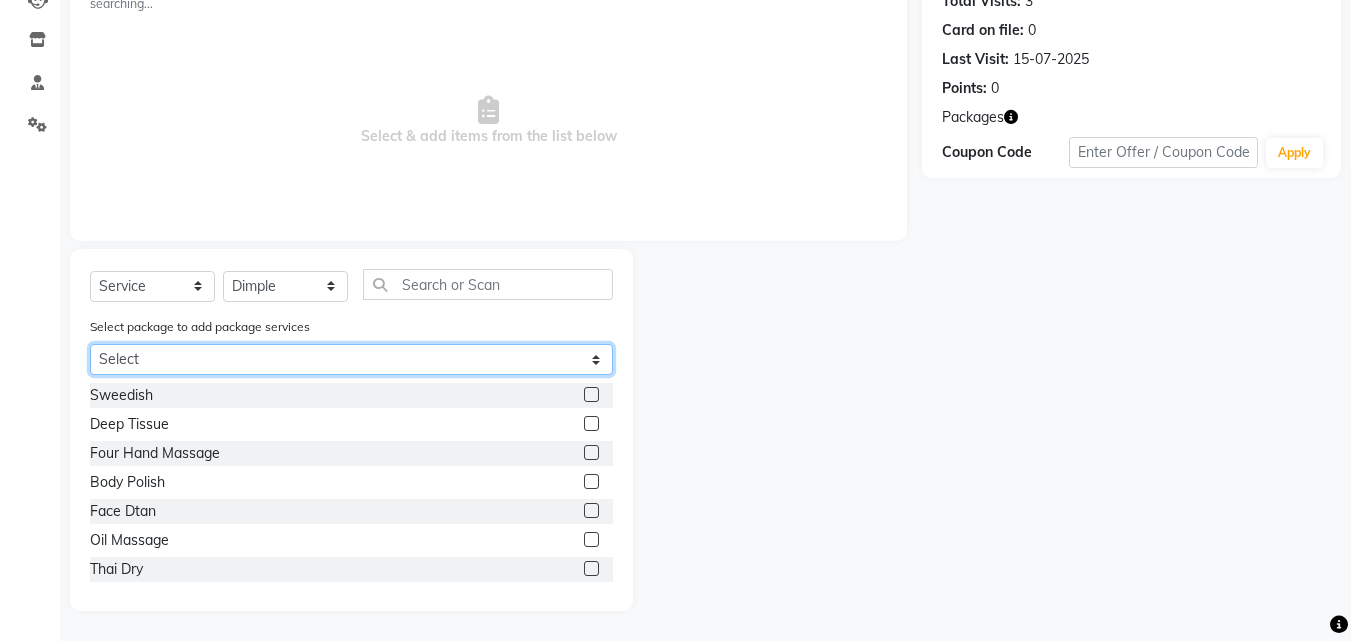 click on "Select 5k6" 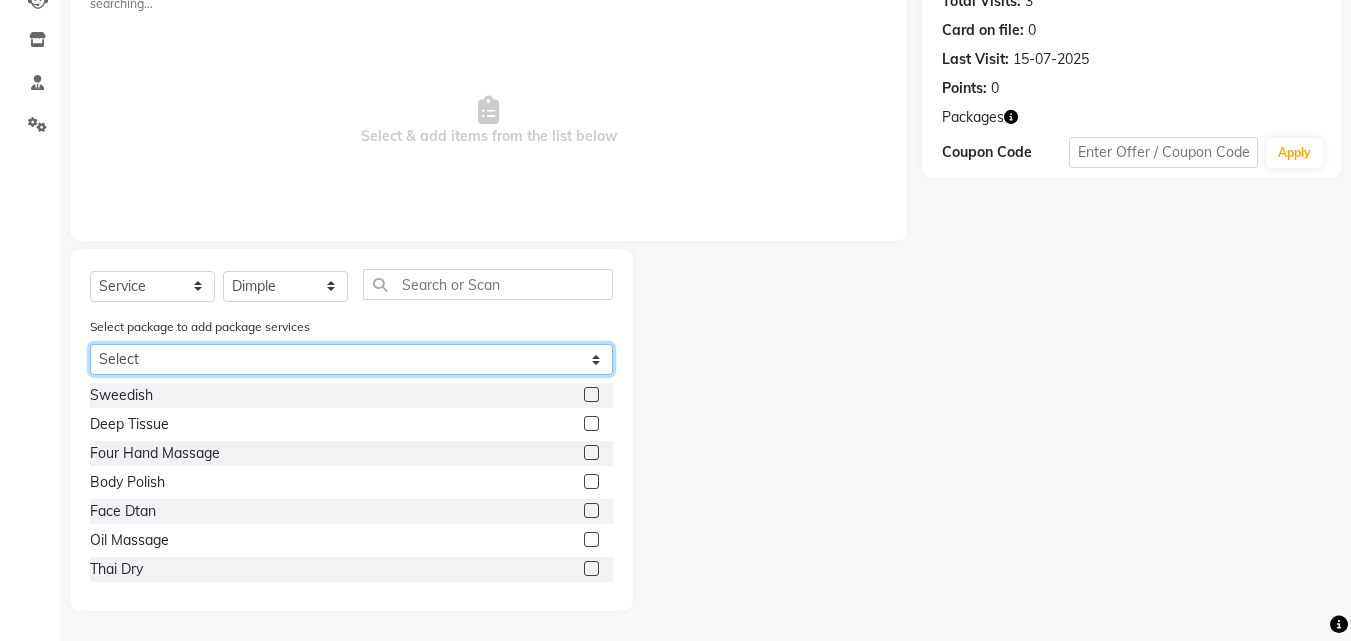 select on "1: Object" 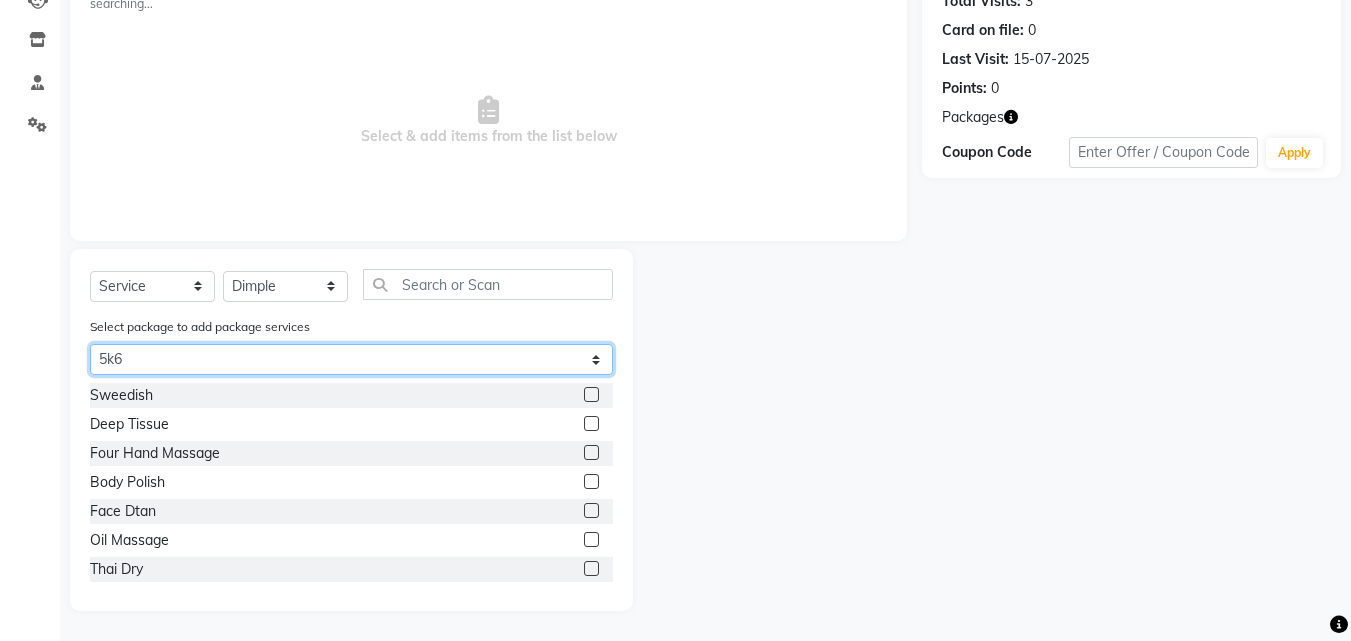 click on "Select 5k6" 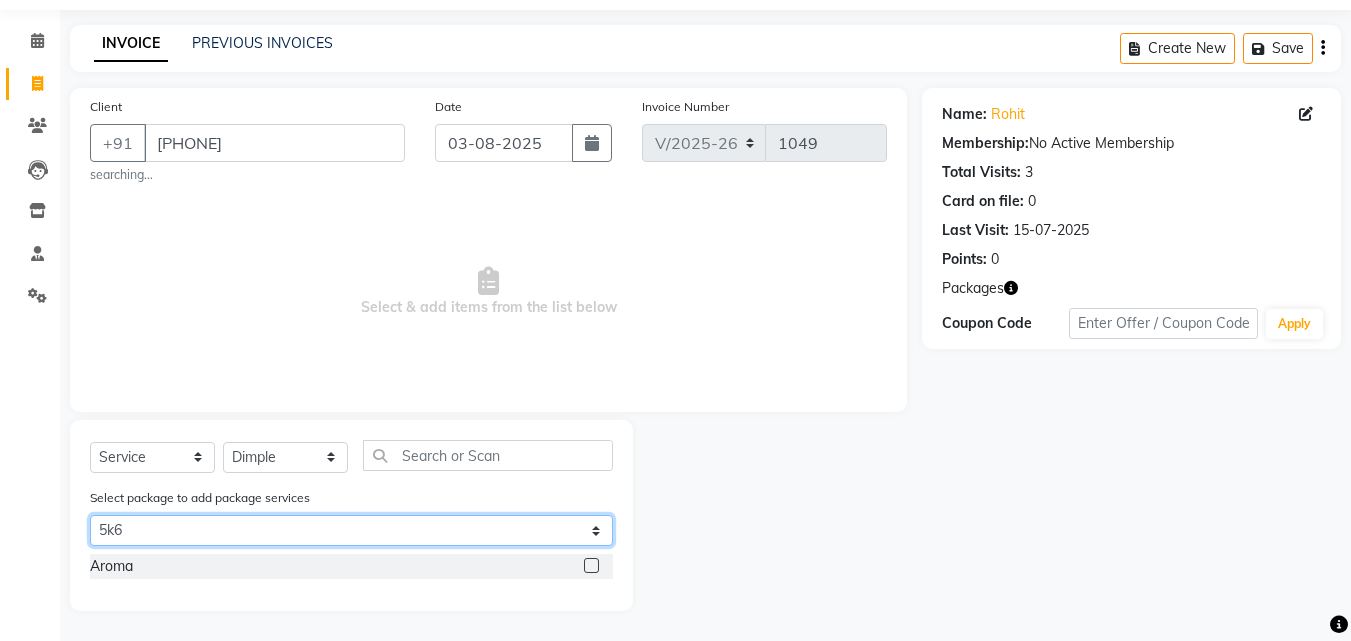 scroll, scrollTop: 62, scrollLeft: 0, axis: vertical 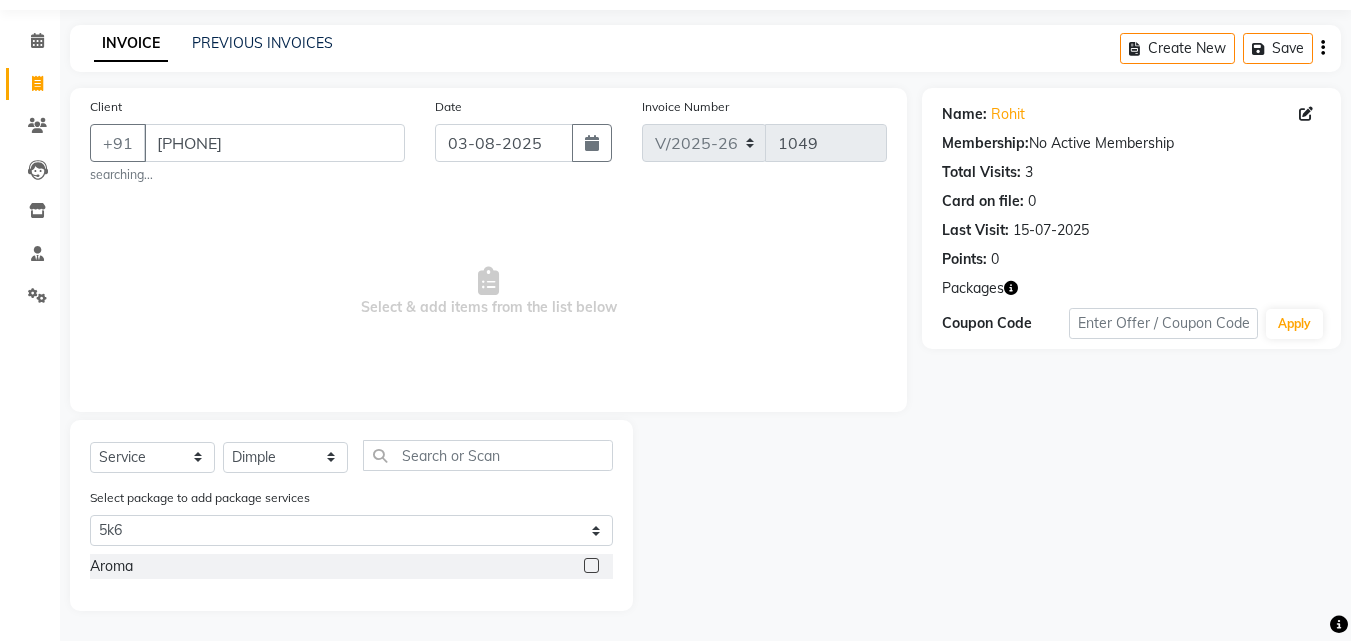 click 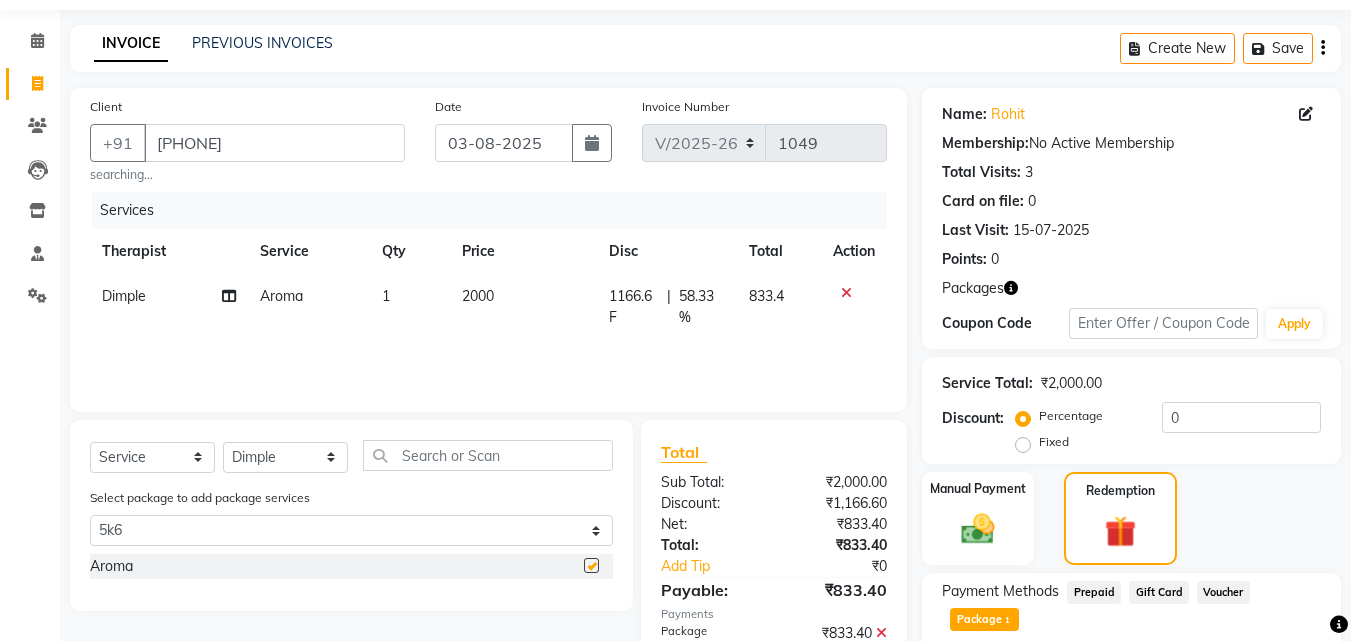 scroll, scrollTop: 374, scrollLeft: 0, axis: vertical 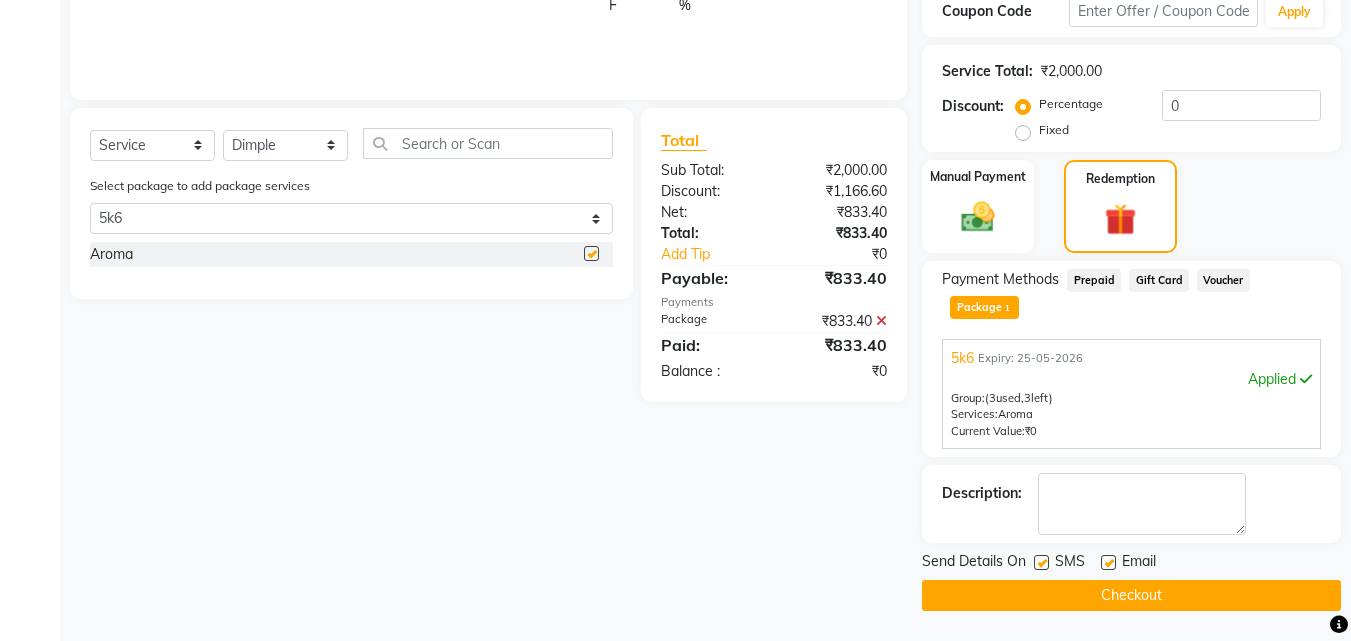 checkbox on "false" 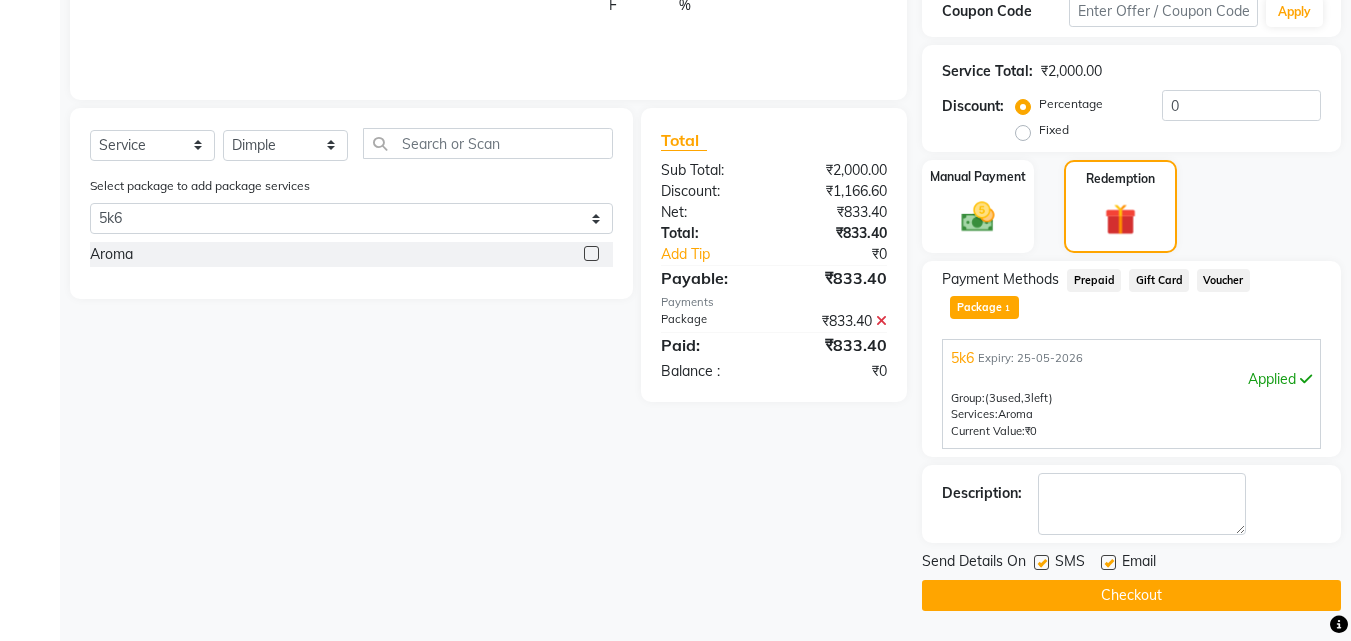 click 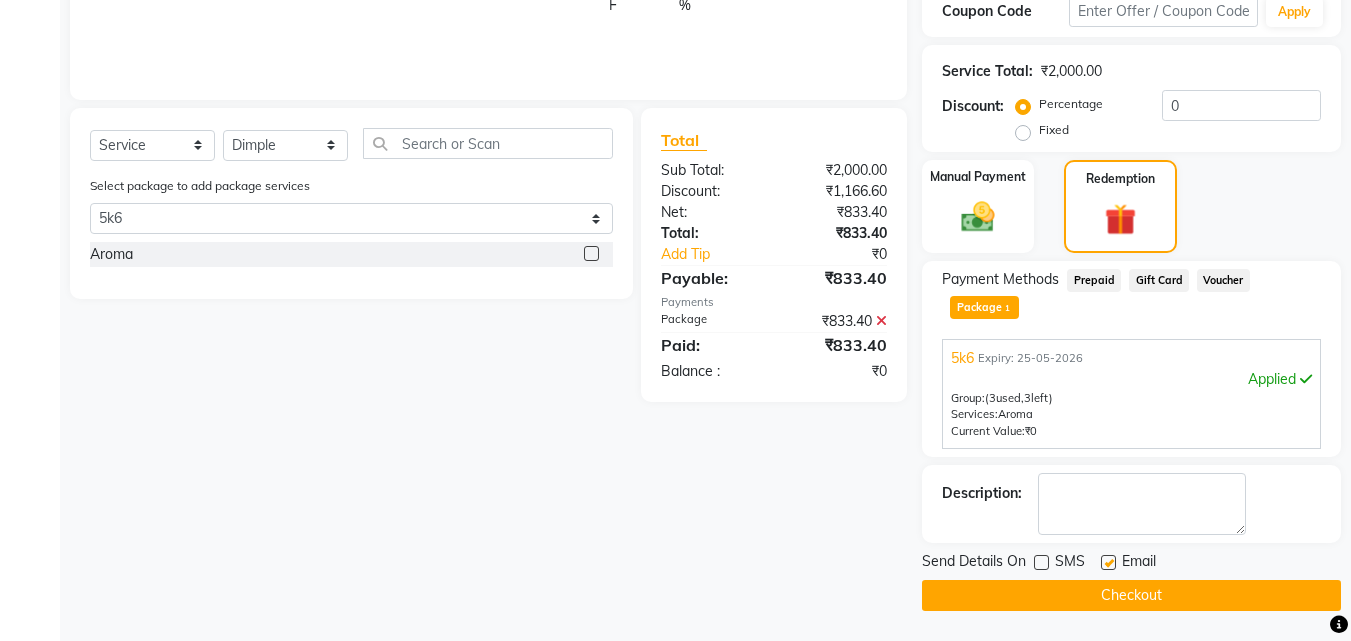 click on "Email" 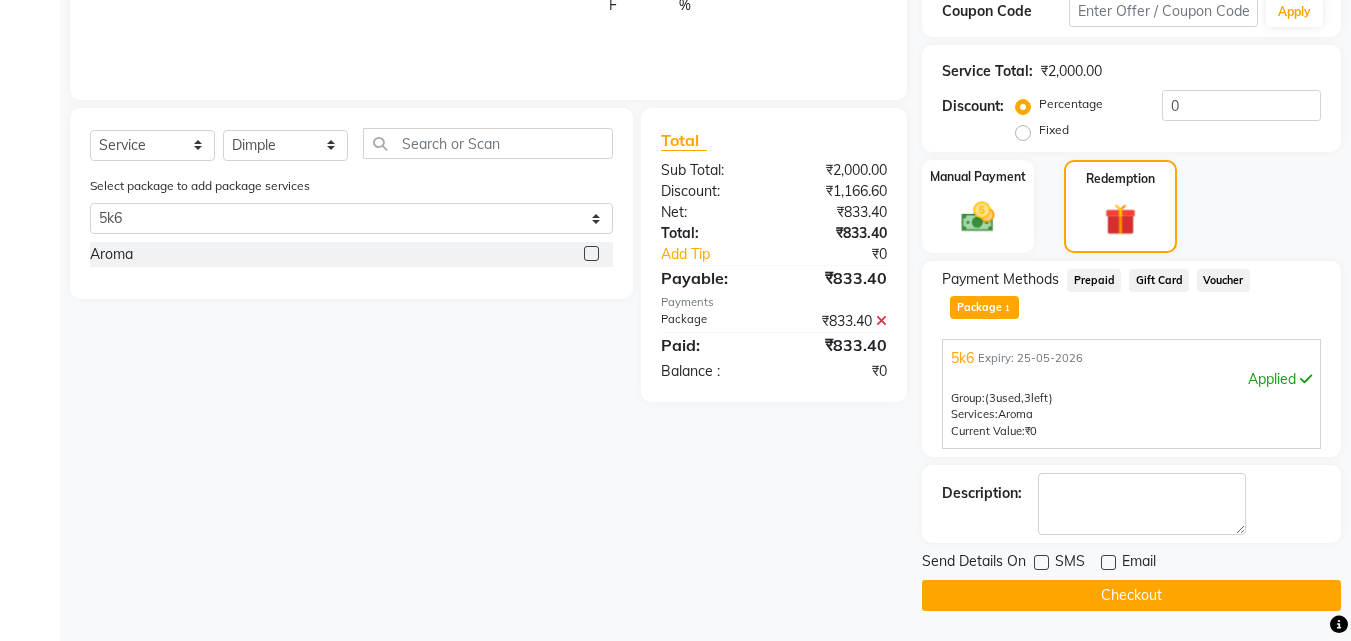 click on "Checkout" 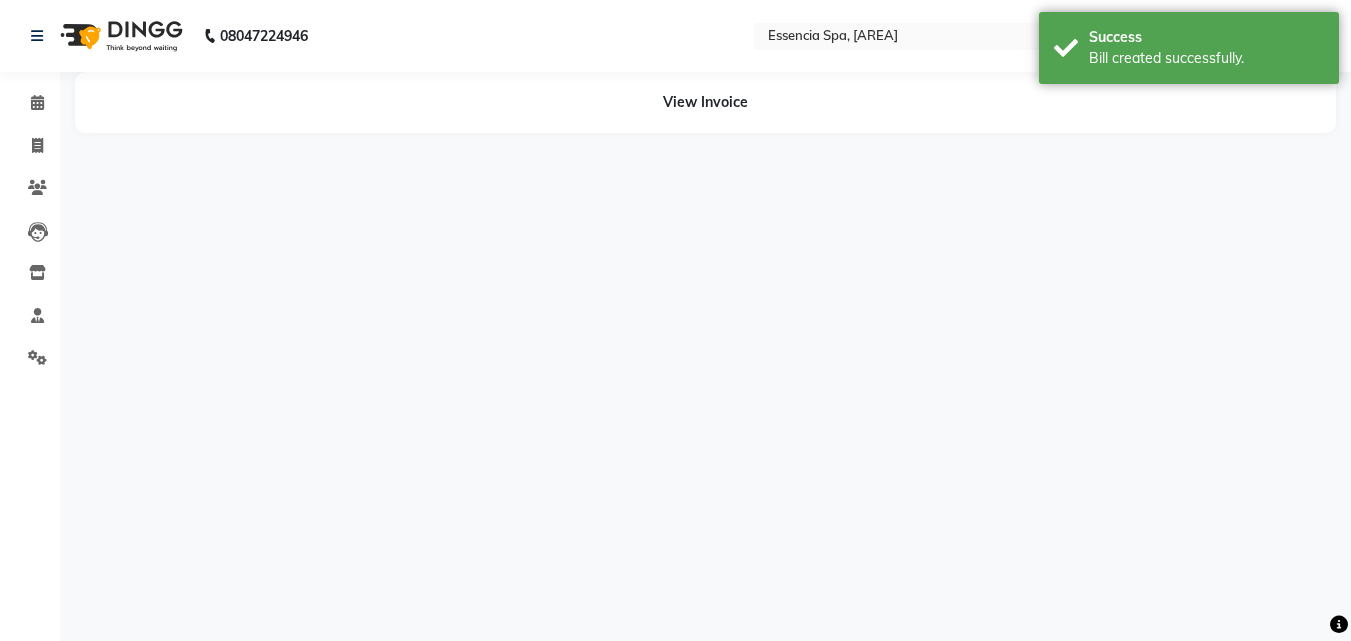 scroll, scrollTop: 0, scrollLeft: 0, axis: both 